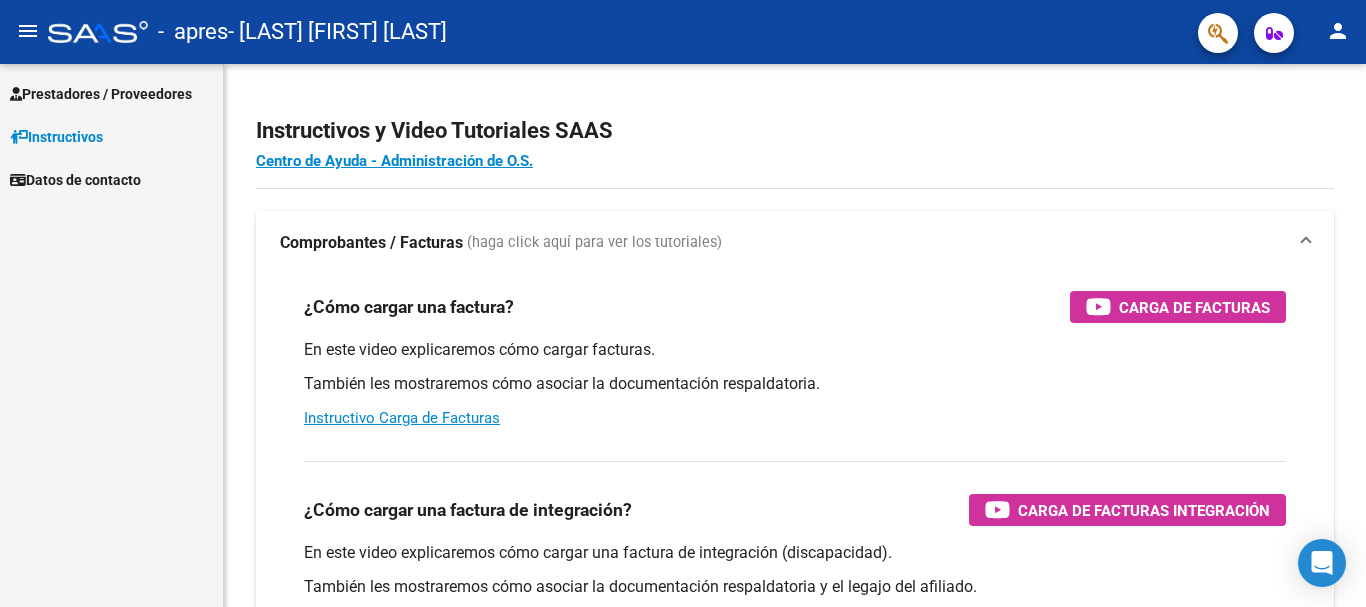 scroll, scrollTop: 0, scrollLeft: 0, axis: both 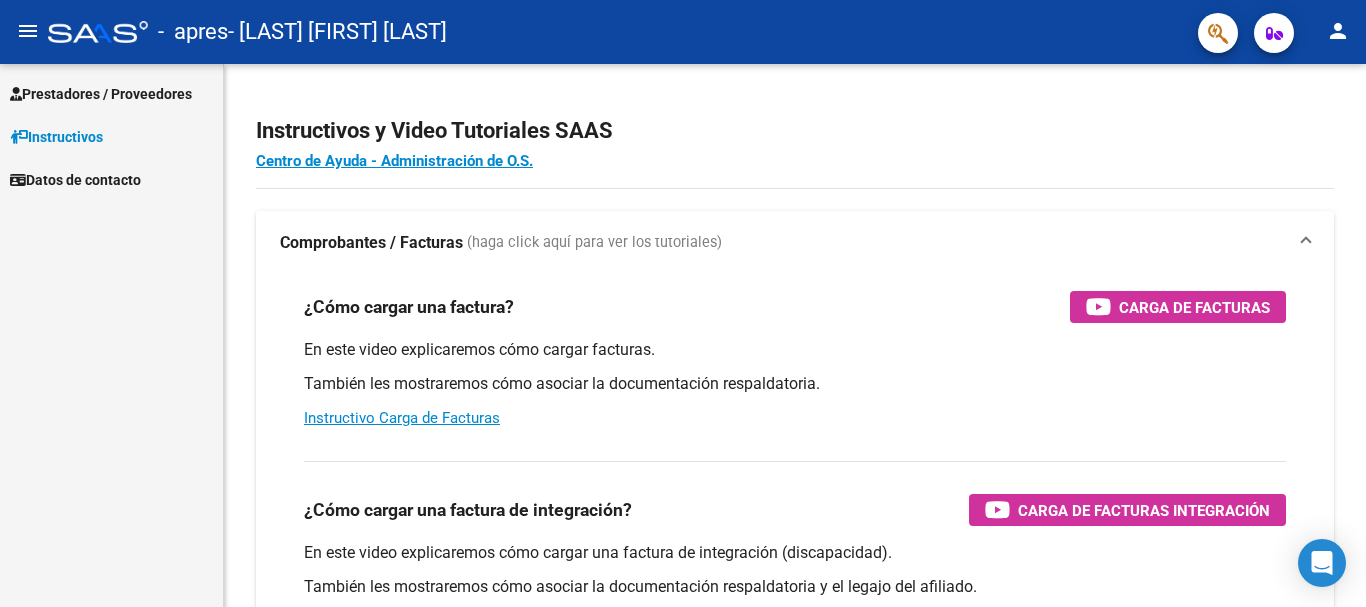 click on "Prestadores / Proveedores" at bounding box center [101, 94] 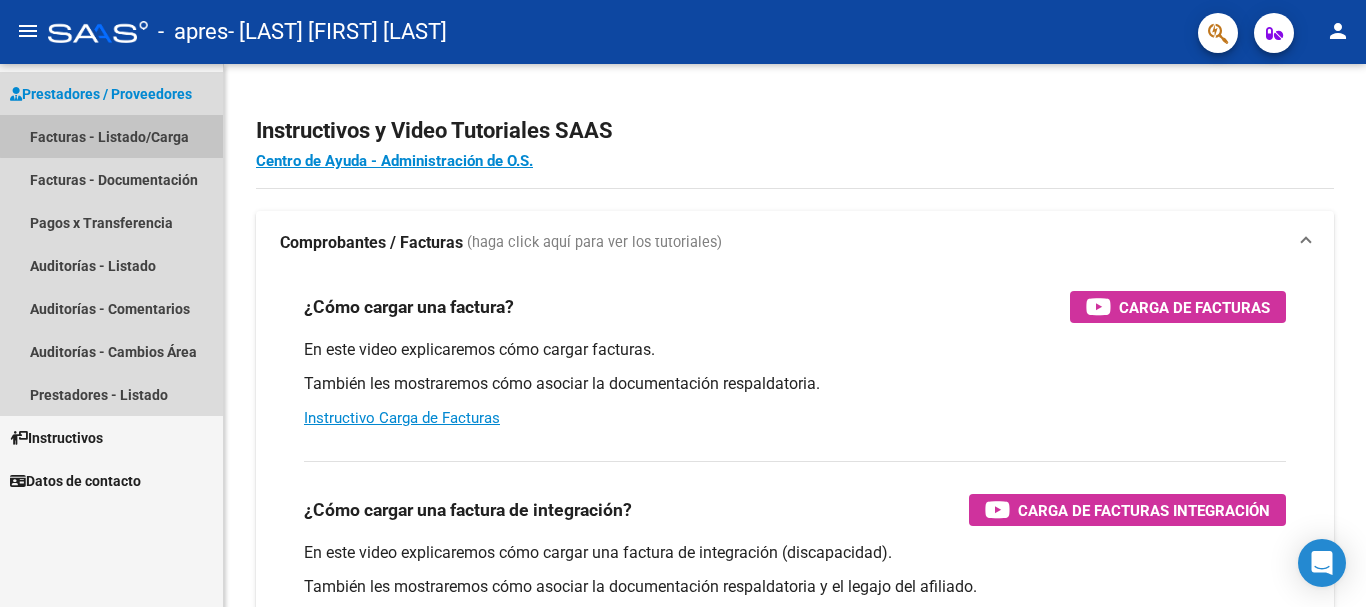 click on "Facturas - Listado/Carga" at bounding box center [111, 136] 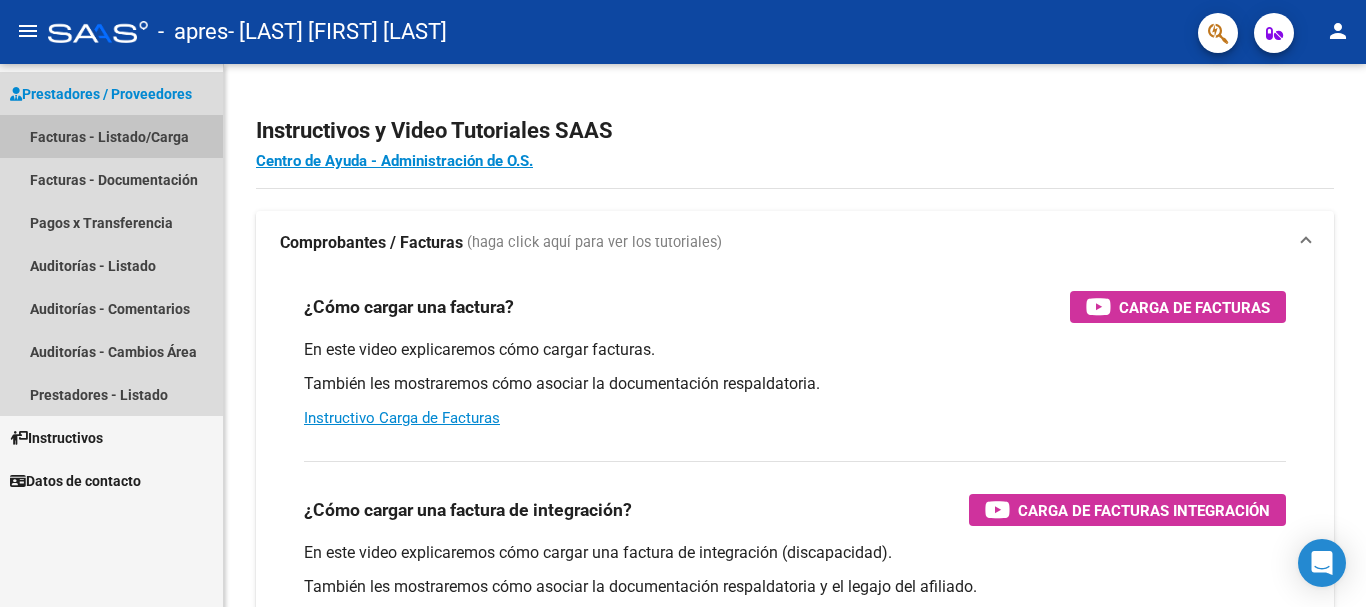 click on "Facturas - Listado/Carga" at bounding box center [111, 136] 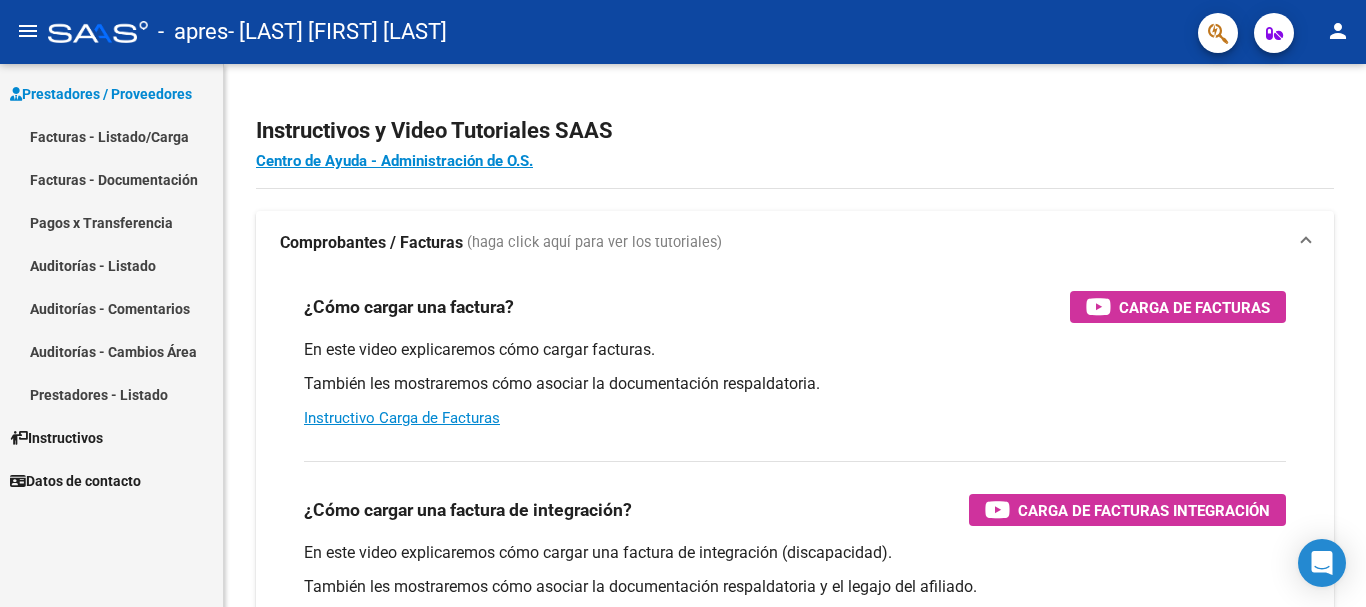 click on "Prestadores / Proveedores" at bounding box center [101, 94] 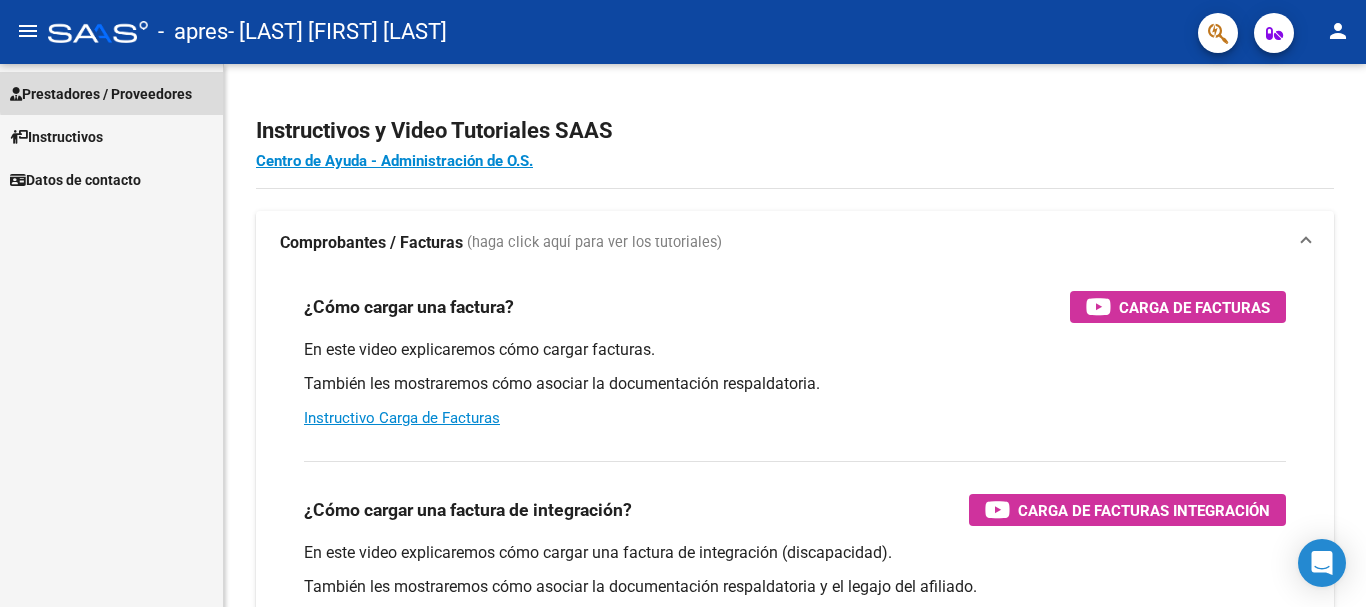 click on "Prestadores / Proveedores" at bounding box center (101, 94) 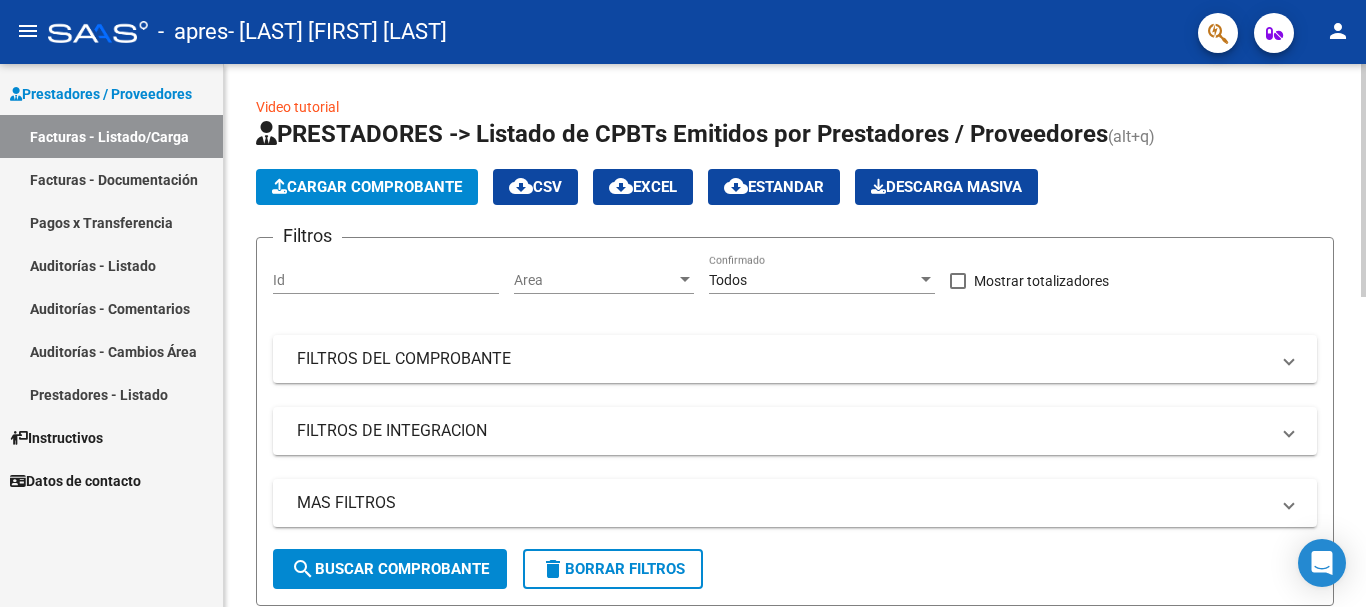 click on "Cargar Comprobante" 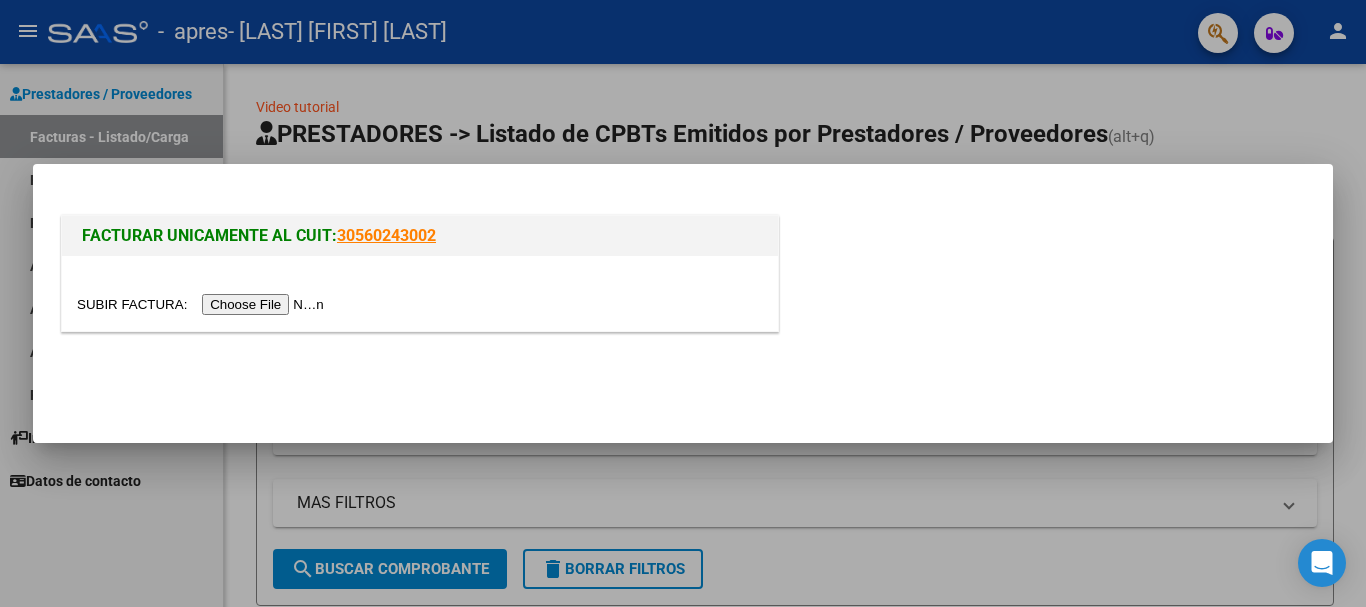 click at bounding box center (203, 304) 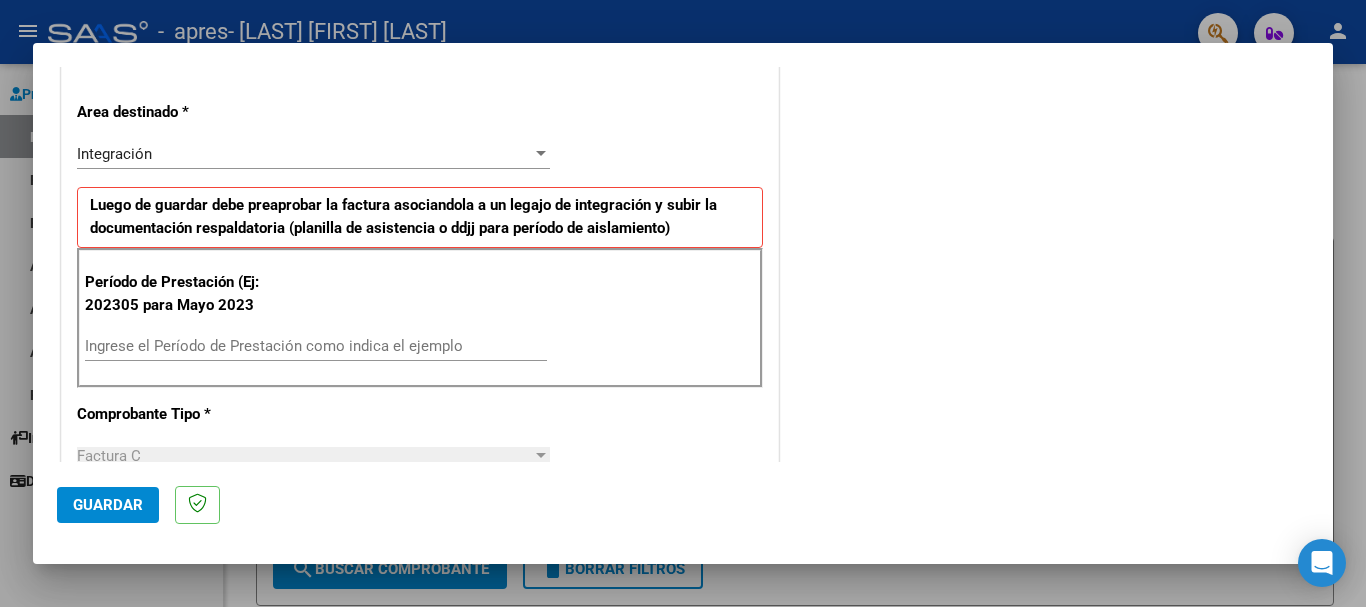 scroll, scrollTop: 440, scrollLeft: 0, axis: vertical 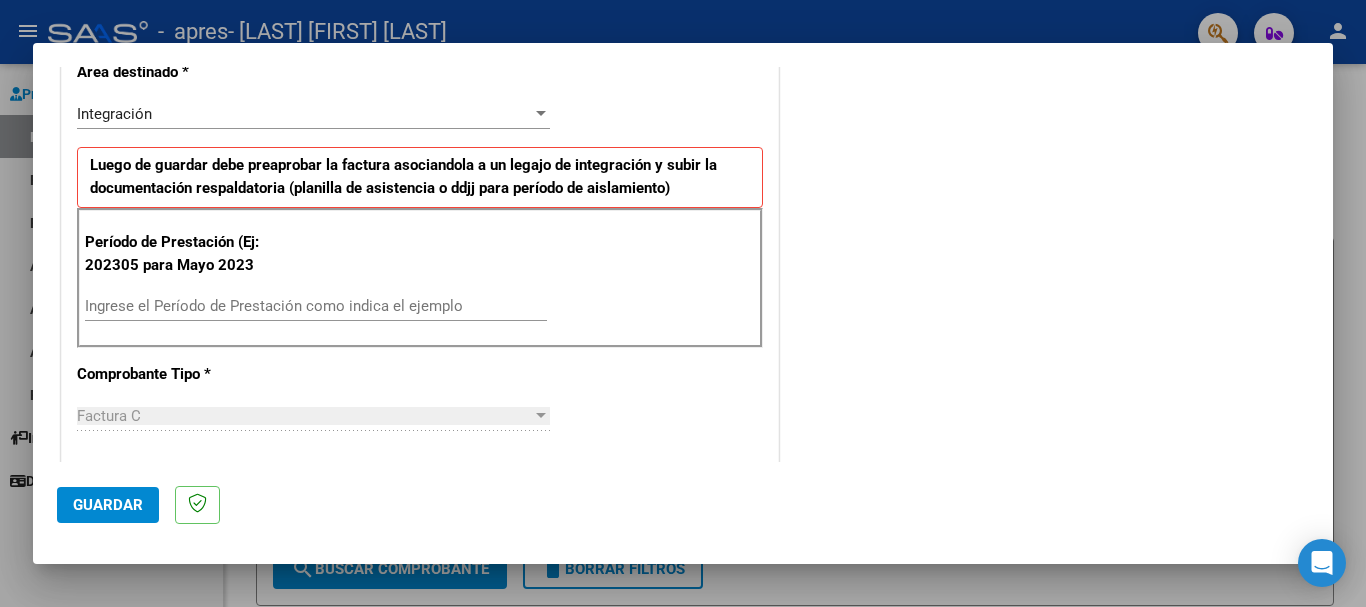 click on "Ingrese el Período de Prestación como indica el ejemplo" at bounding box center (316, 306) 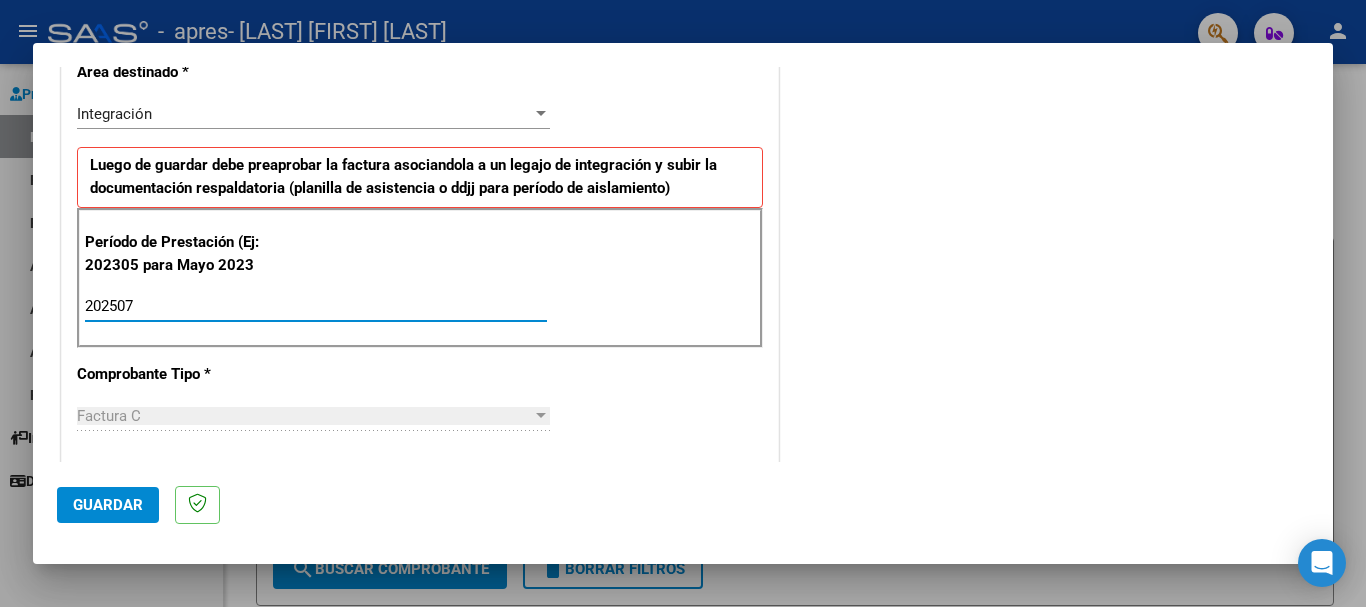 type on "202507" 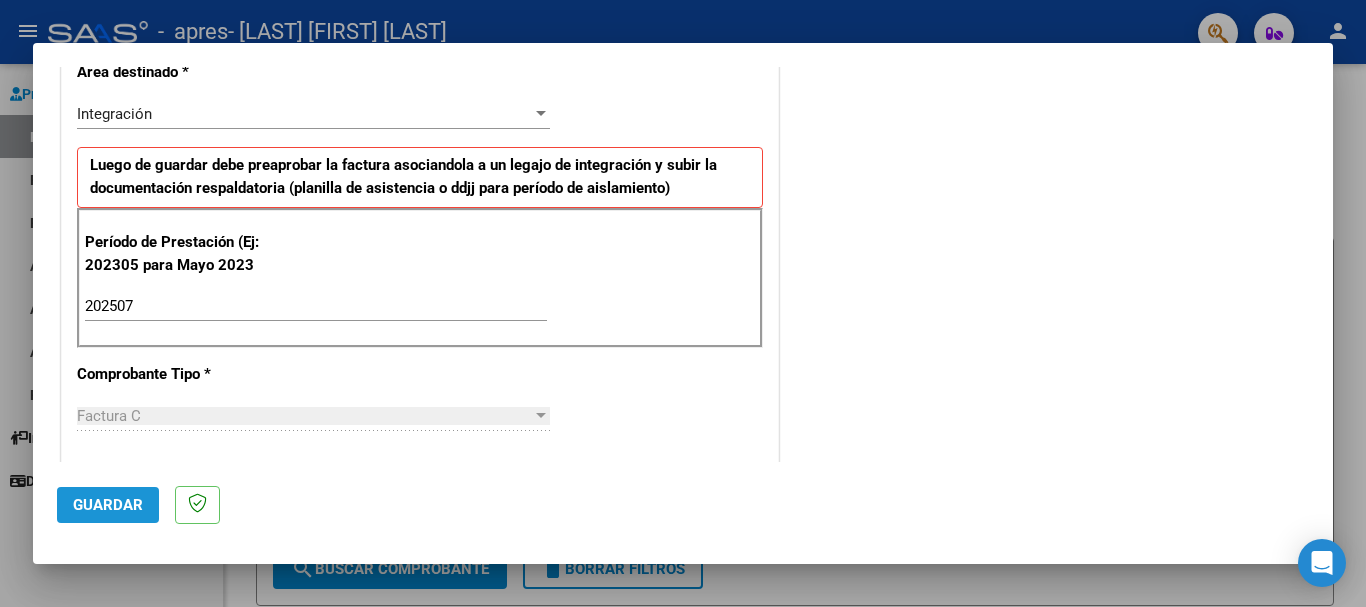 click on "Guardar" 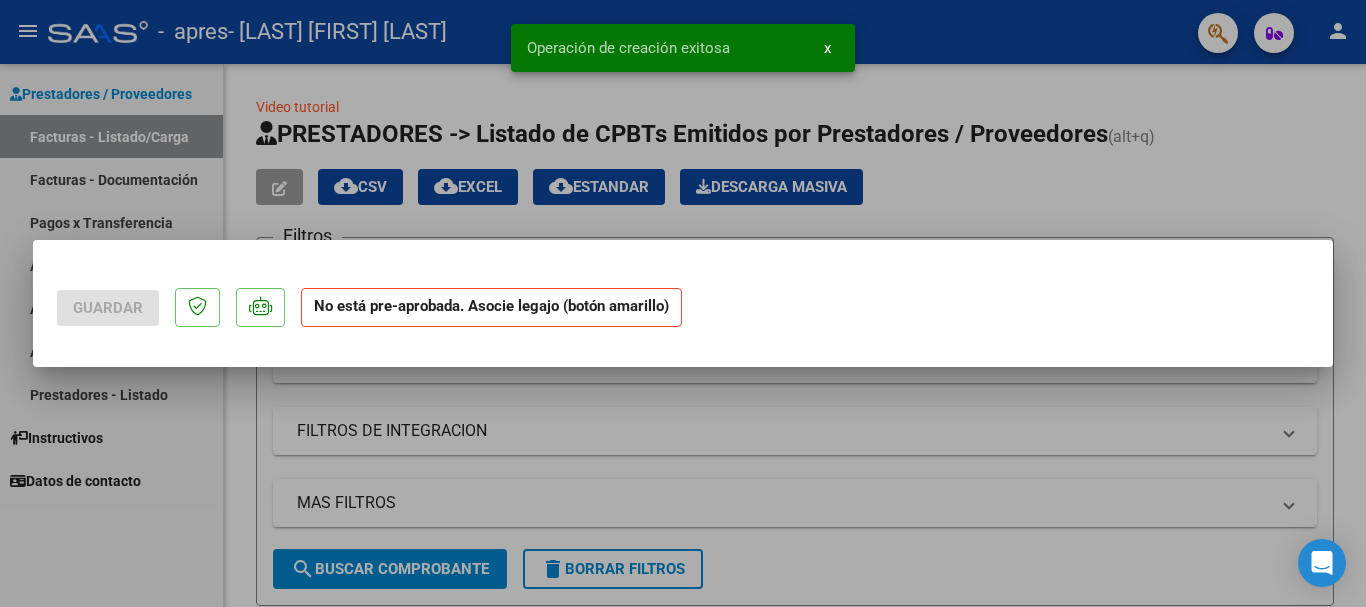 scroll, scrollTop: 0, scrollLeft: 0, axis: both 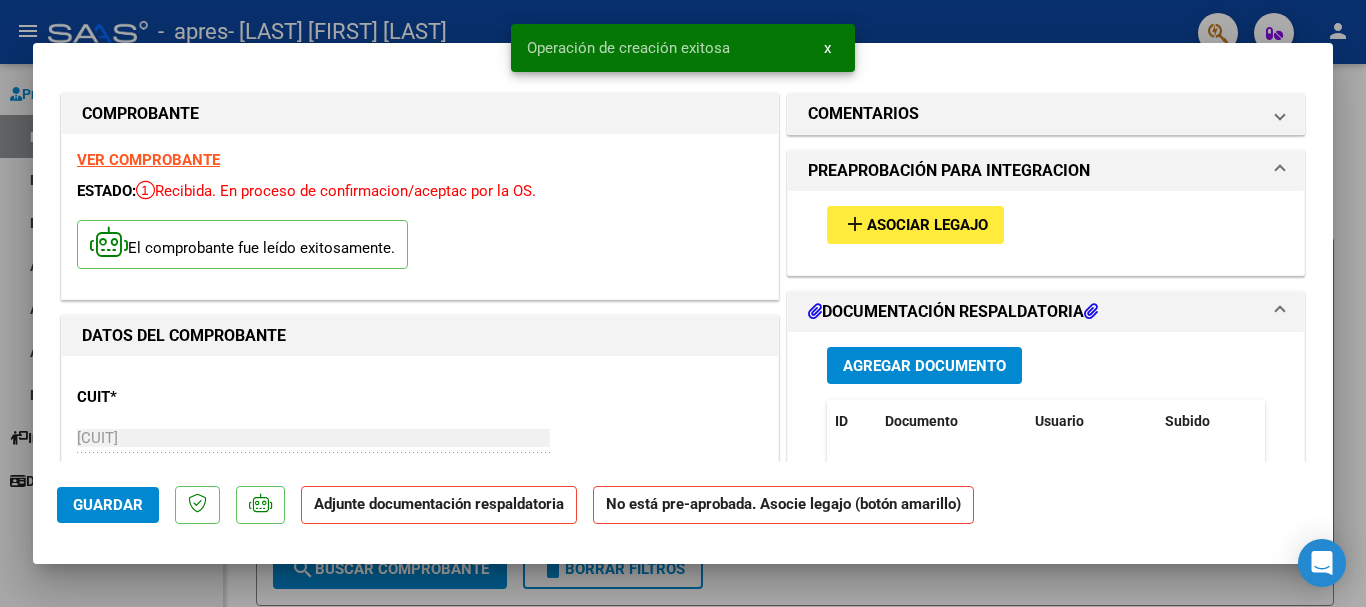 click on "Asociar Legajo" at bounding box center (927, 226) 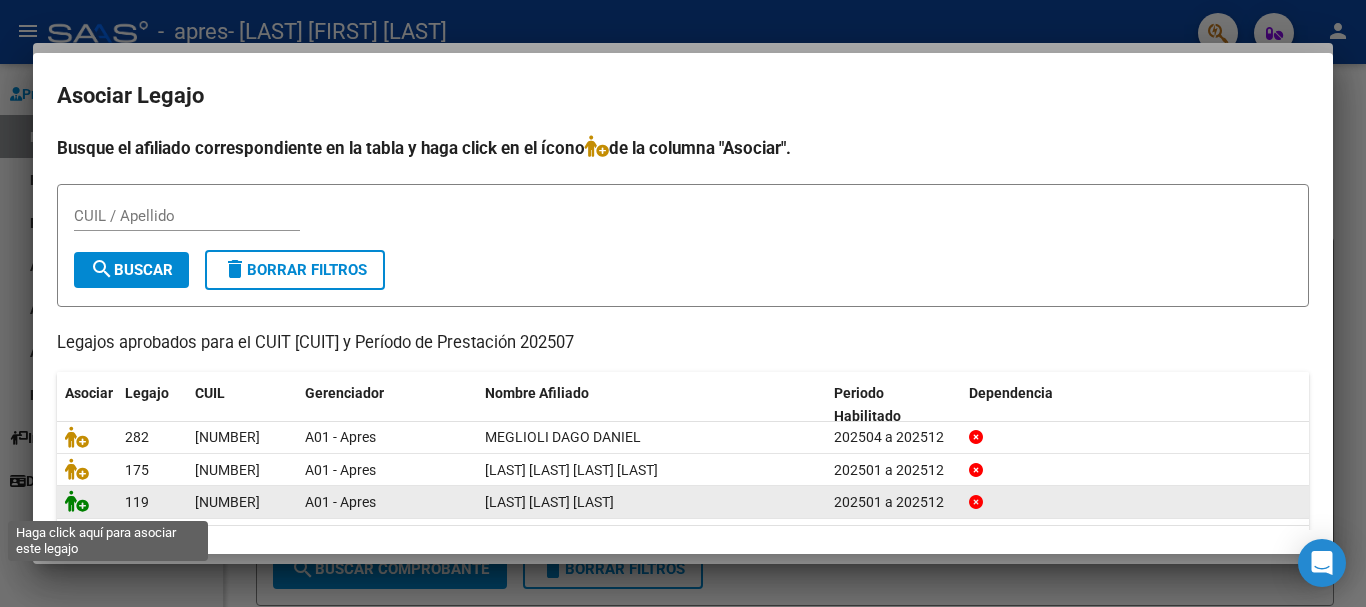 click 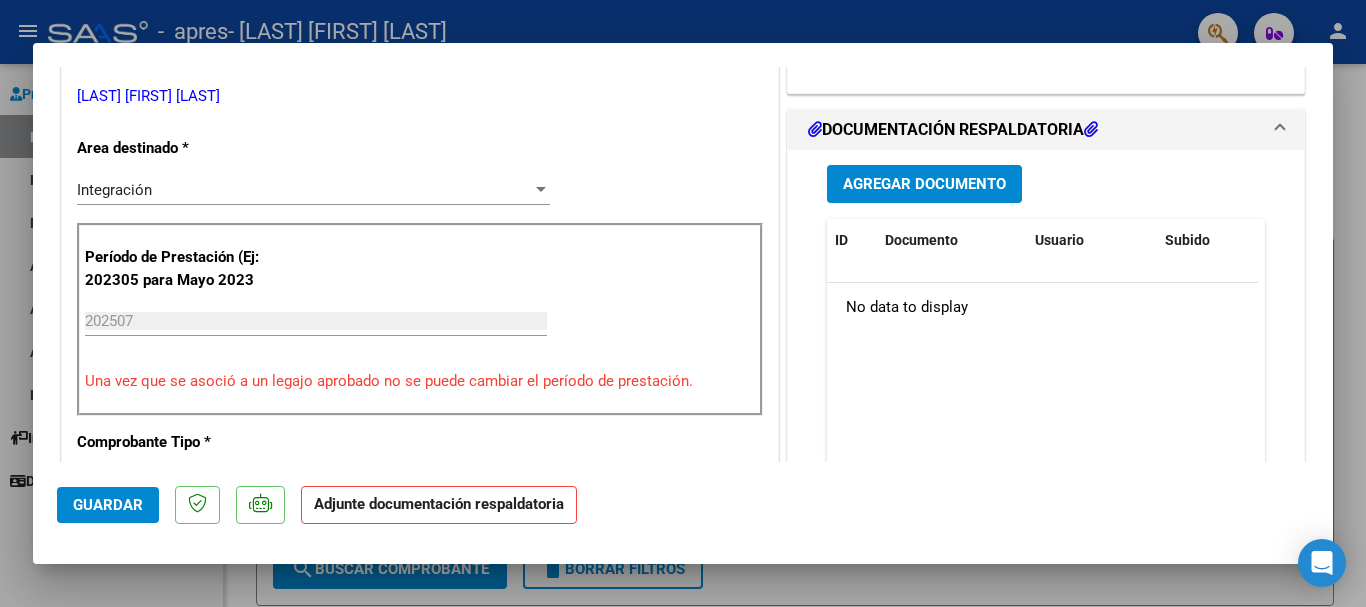 scroll, scrollTop: 400, scrollLeft: 0, axis: vertical 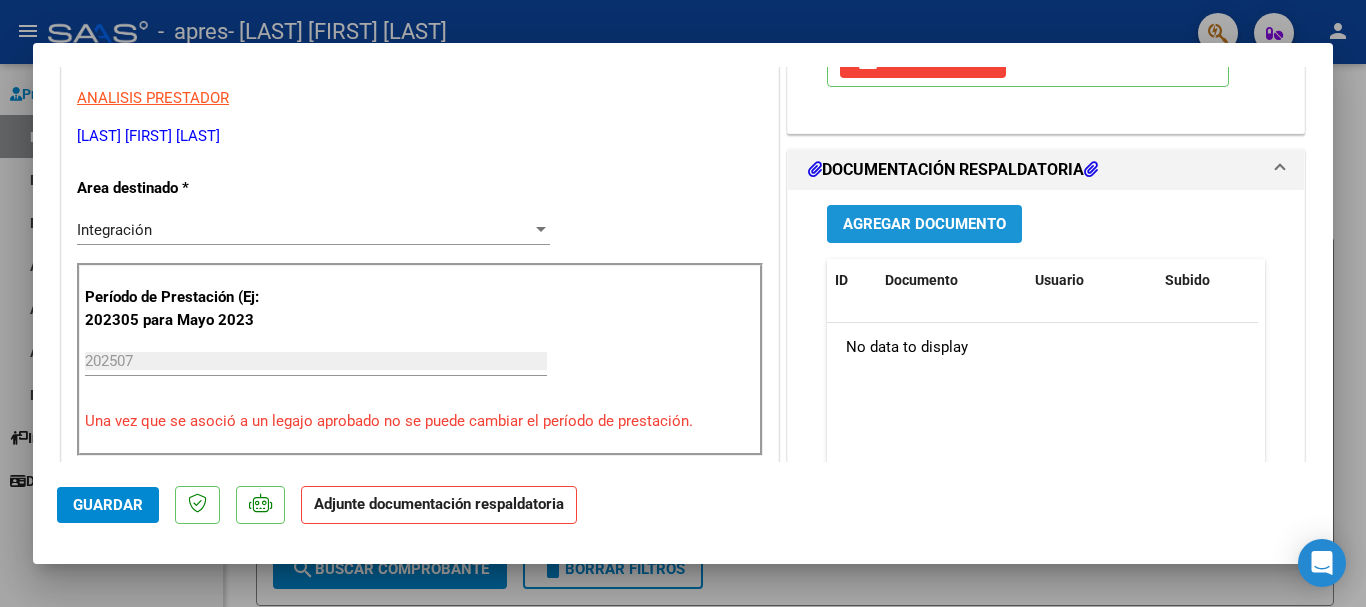click on "Agregar Documento" at bounding box center (924, 225) 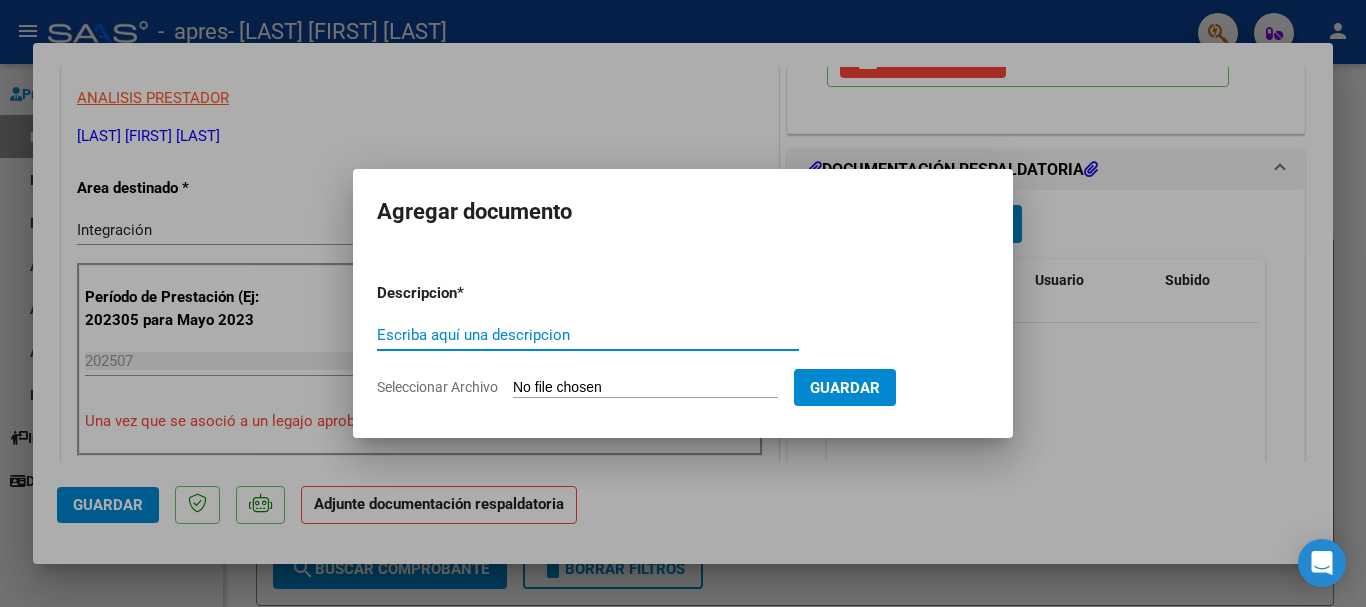click on "Seleccionar Archivo" at bounding box center (645, 388) 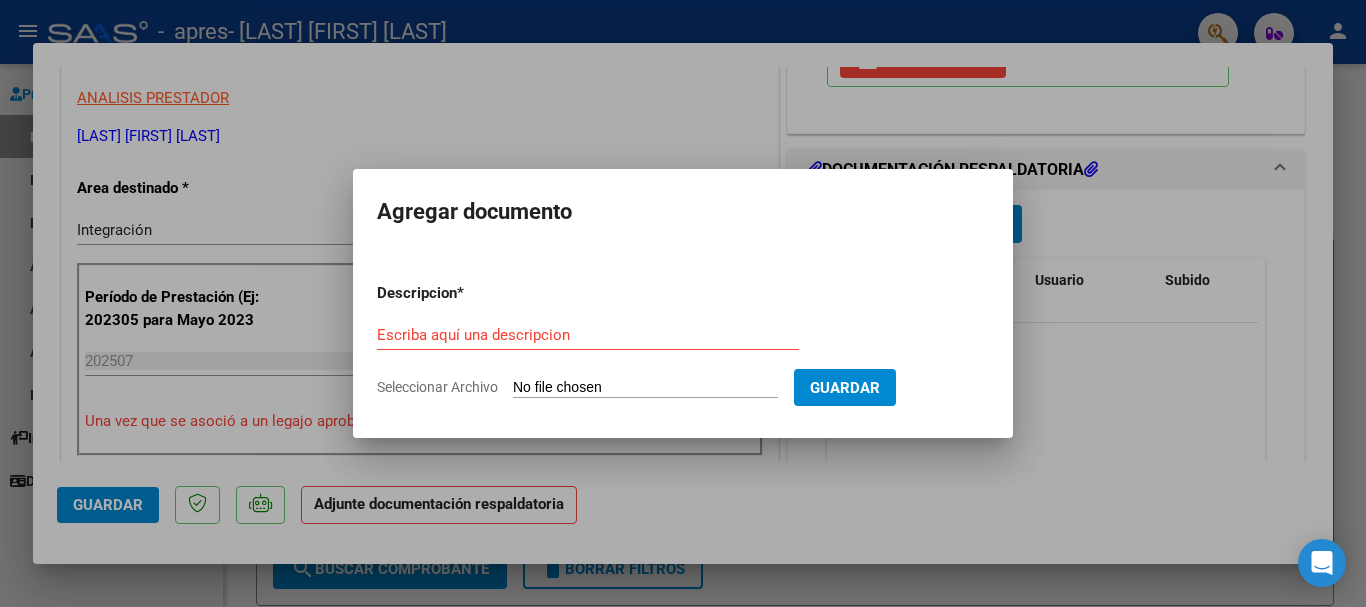 type on "C:\fakepath\[LAST] [LAST] ASISTENCIA.pdf" 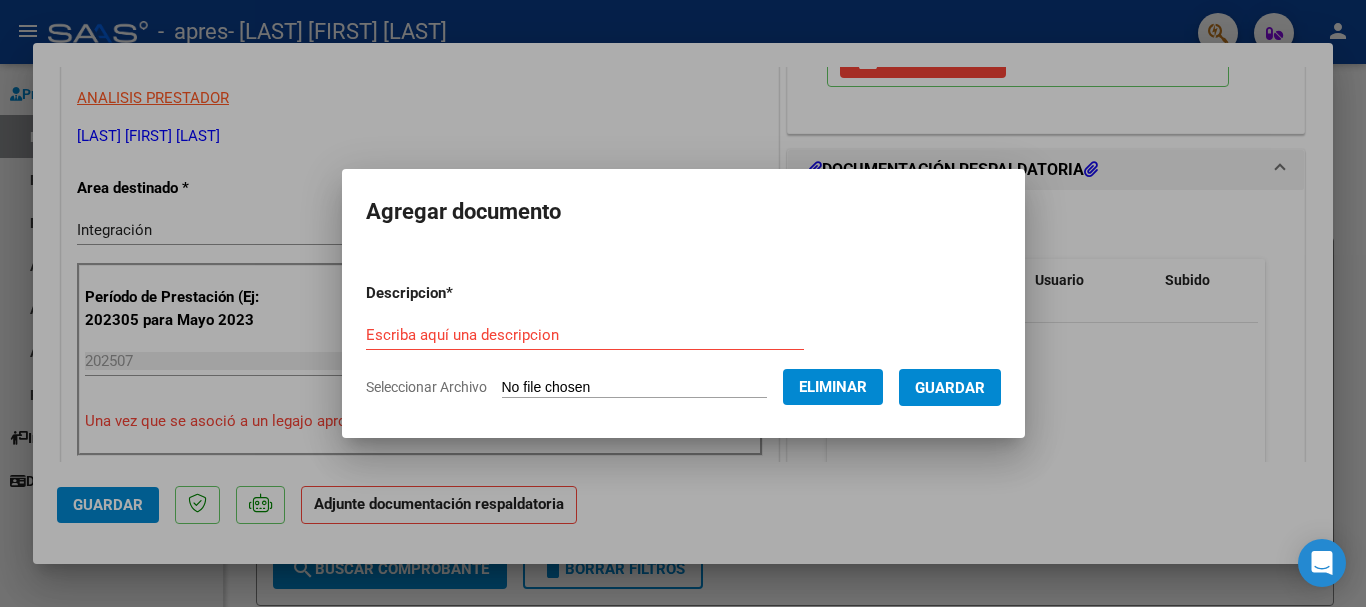 click on "Escriba aquí una descripcion" at bounding box center [585, 335] 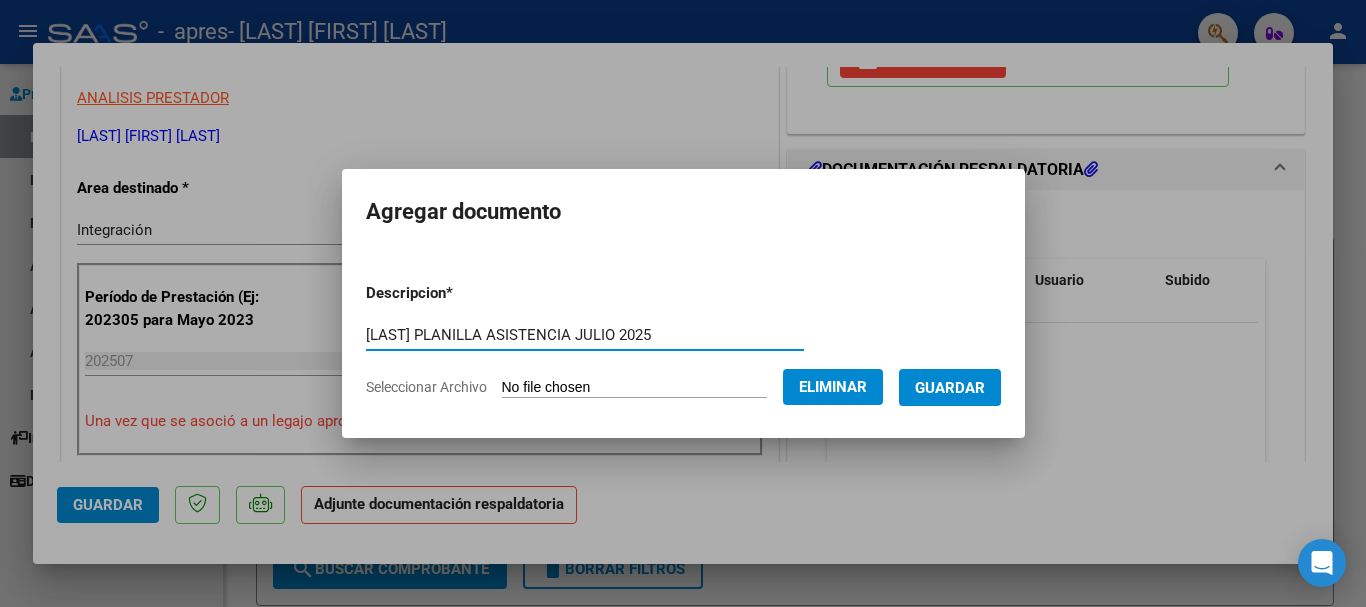 type on "[LAST] PLANILLA ASISTENCIA JULIO 2025" 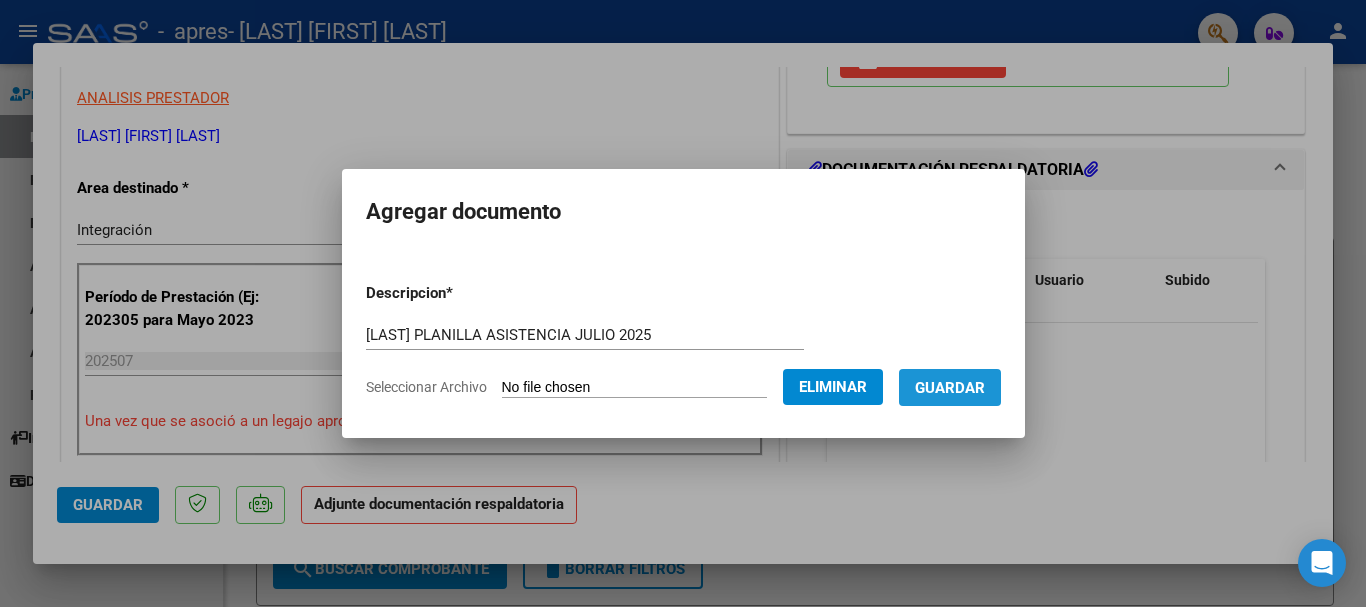 click on "Guardar" at bounding box center [950, 388] 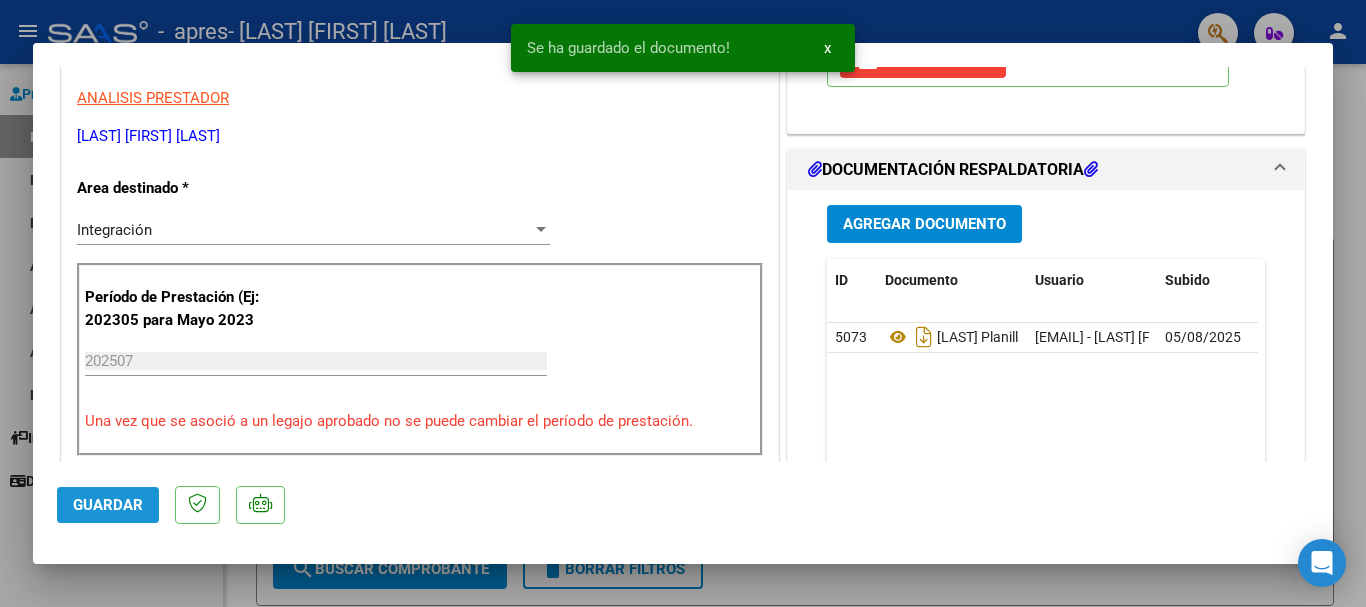 click on "Guardar" 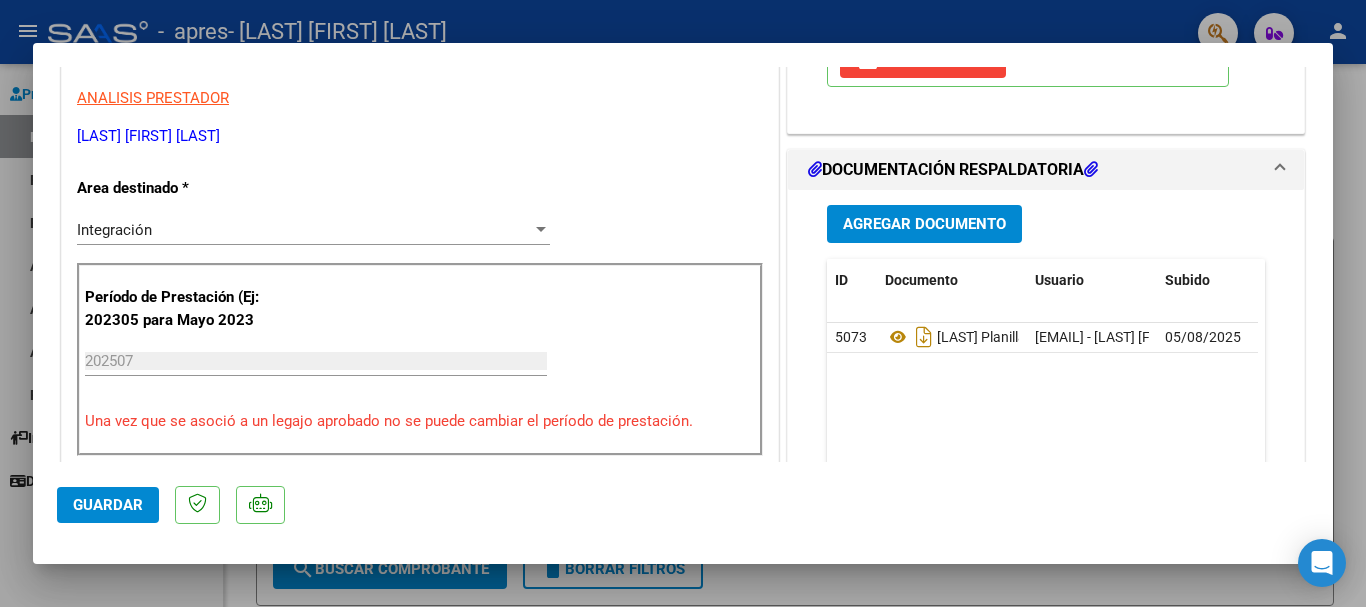 click at bounding box center [683, 303] 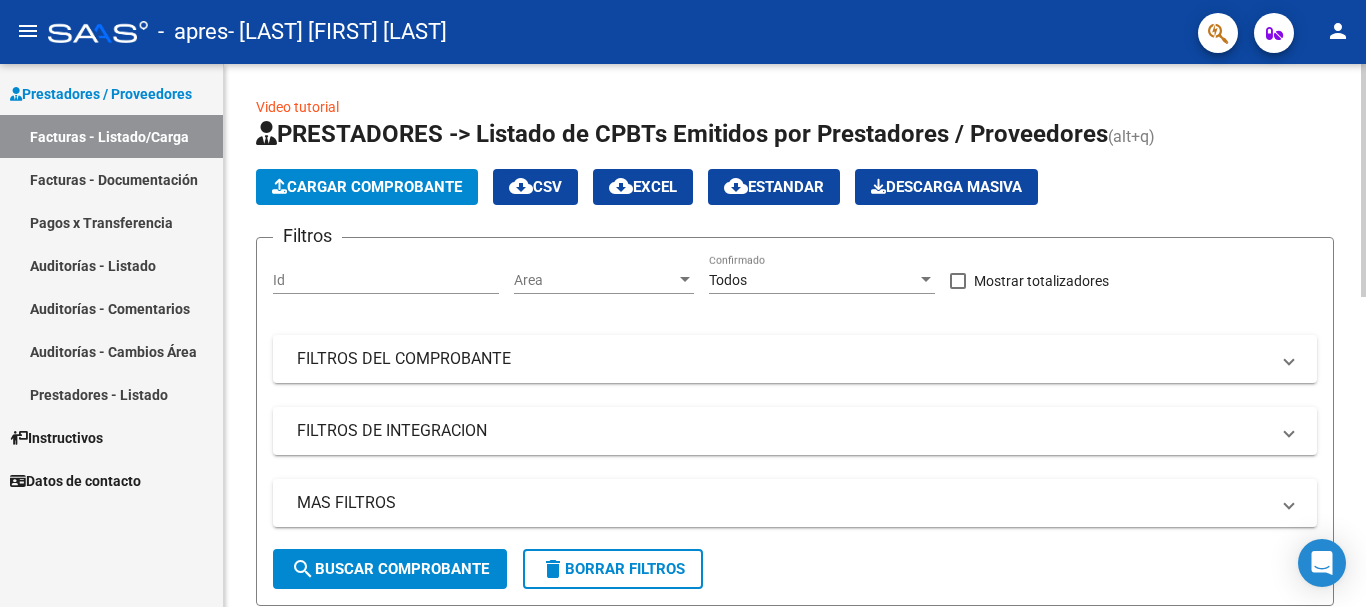 scroll, scrollTop: 543, scrollLeft: 0, axis: vertical 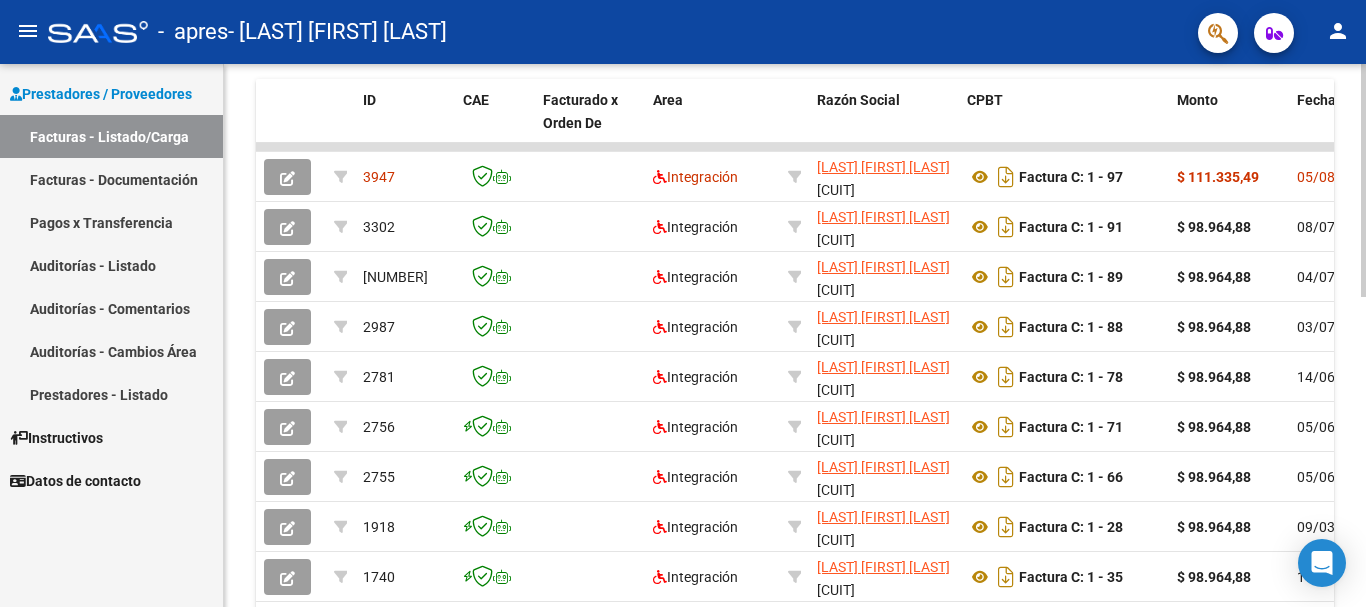 click 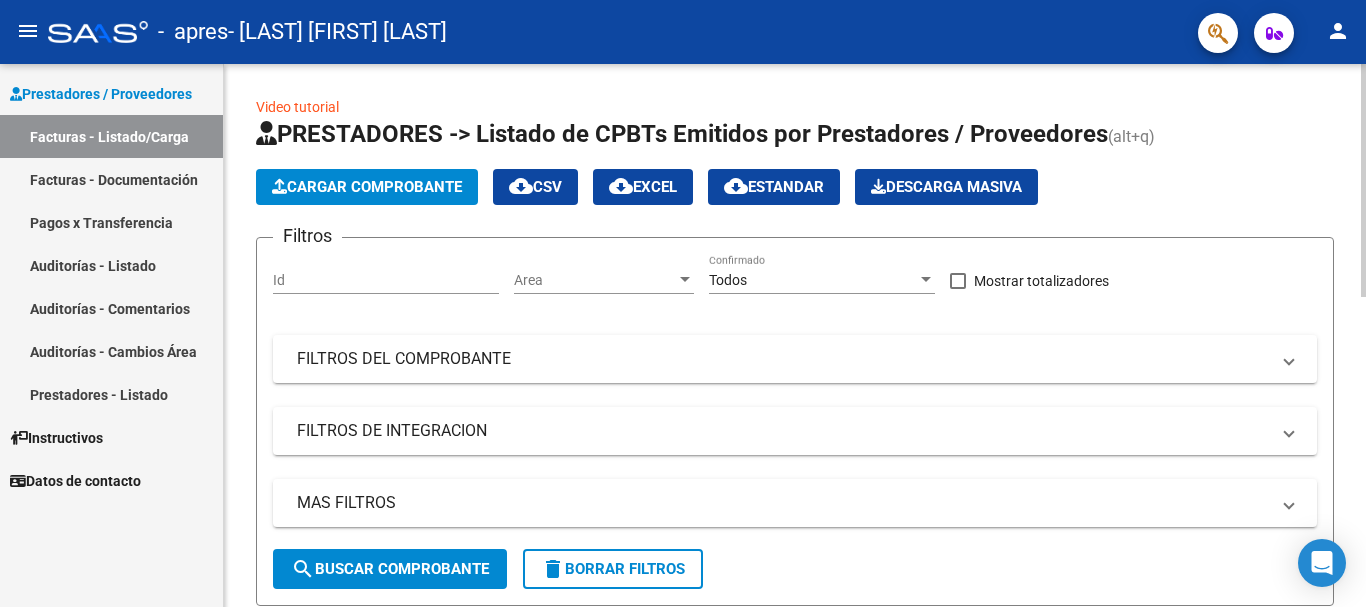 click 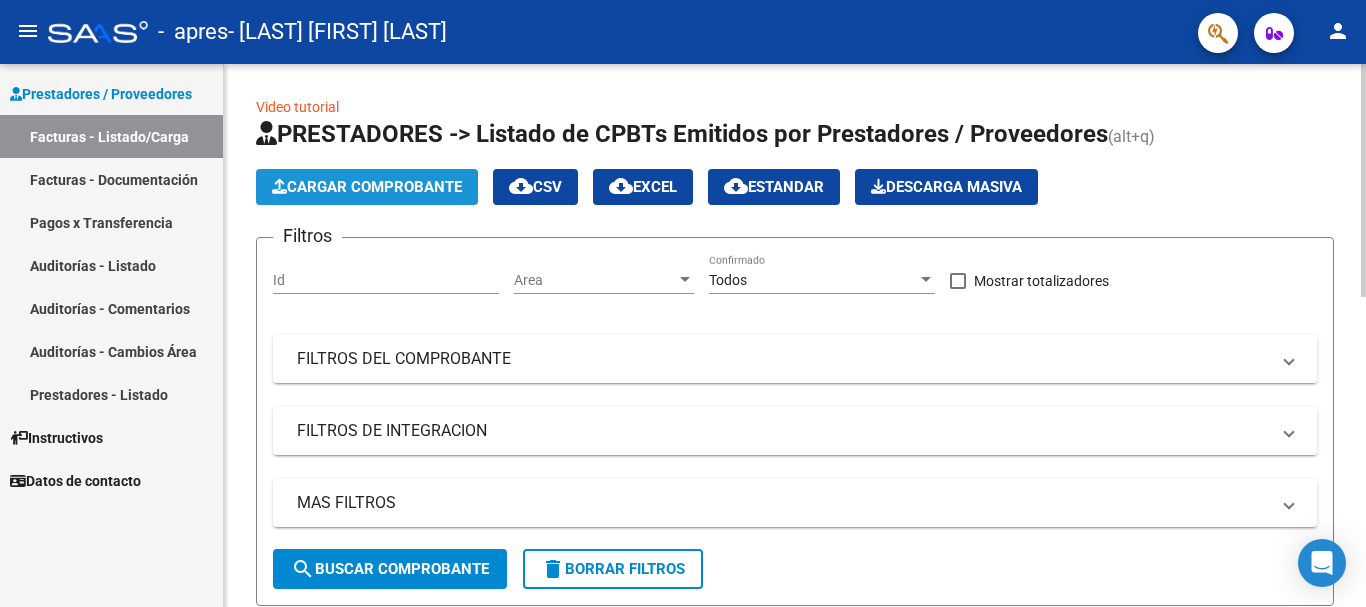 click on "Cargar Comprobante" 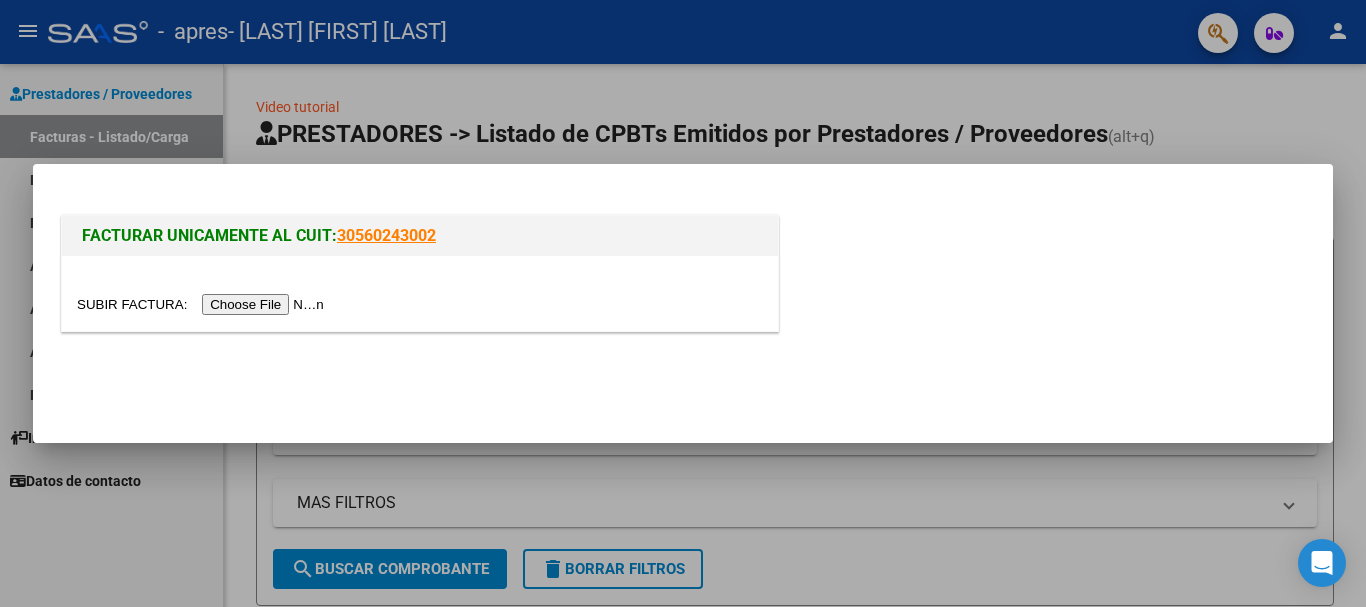click at bounding box center [203, 304] 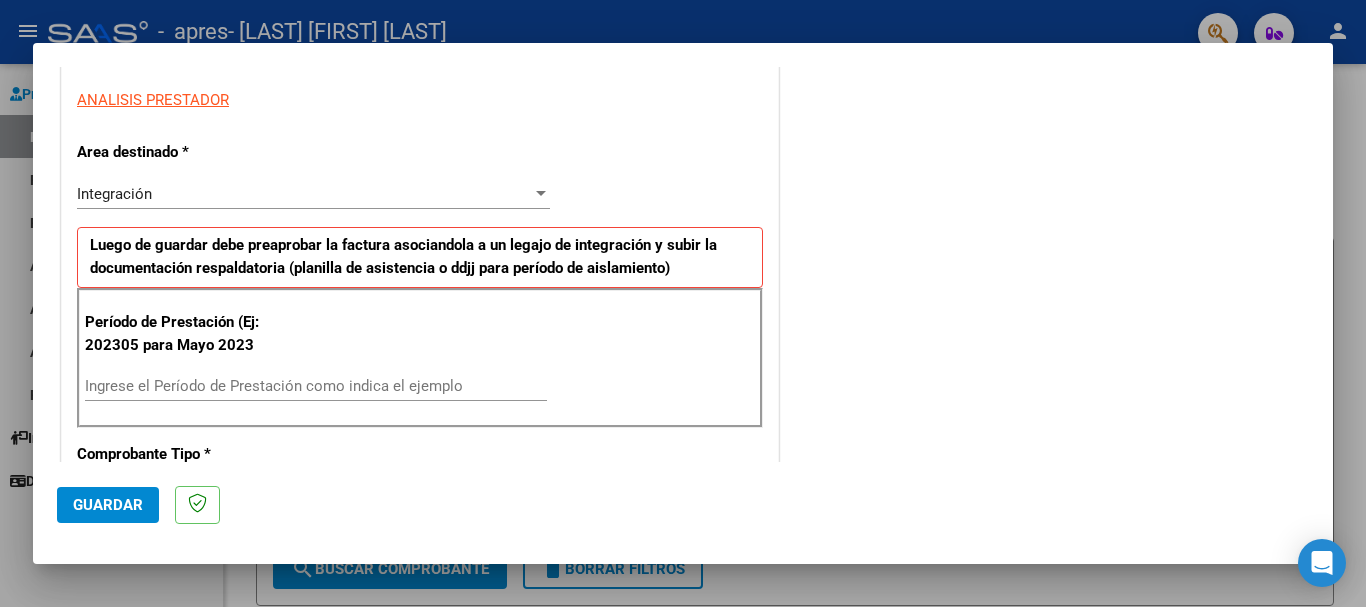 scroll, scrollTop: 400, scrollLeft: 0, axis: vertical 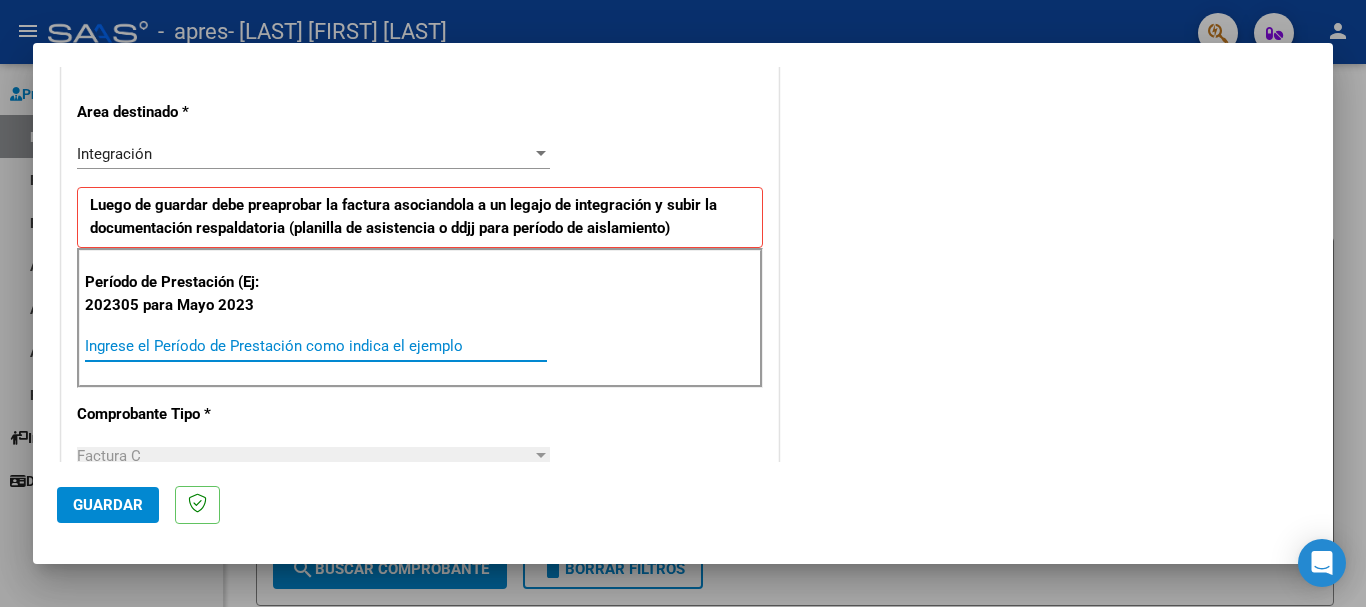 click on "Ingrese el Período de Prestación como indica el ejemplo" at bounding box center (316, 346) 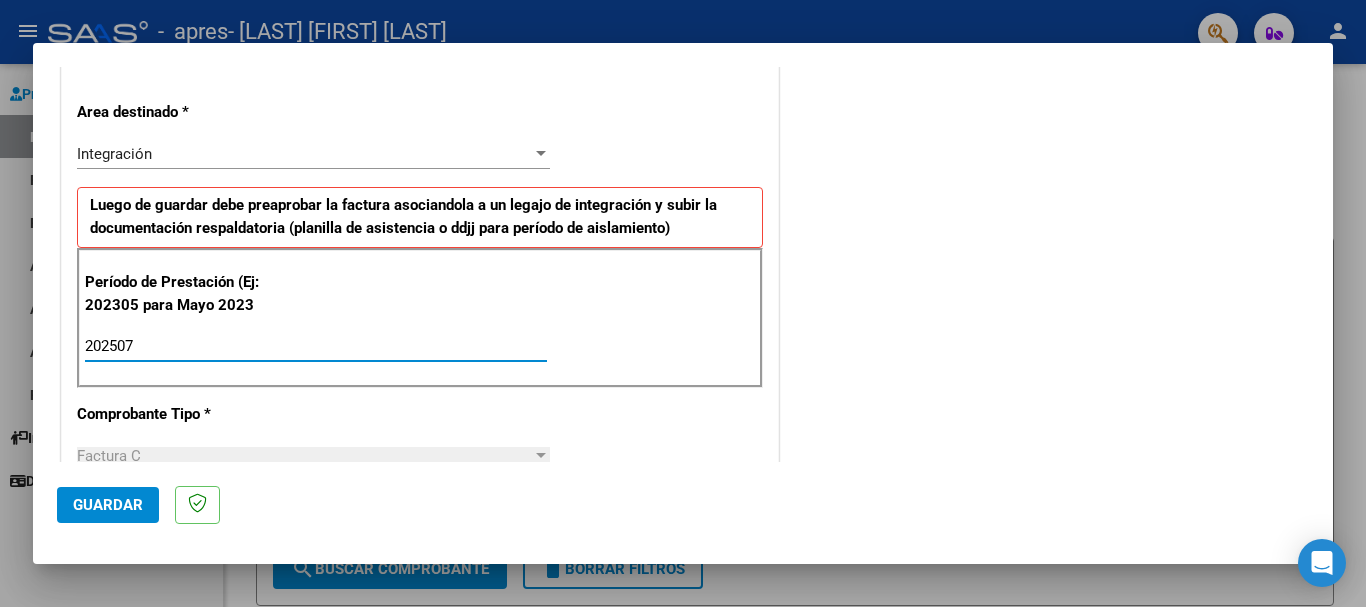 type on "202507" 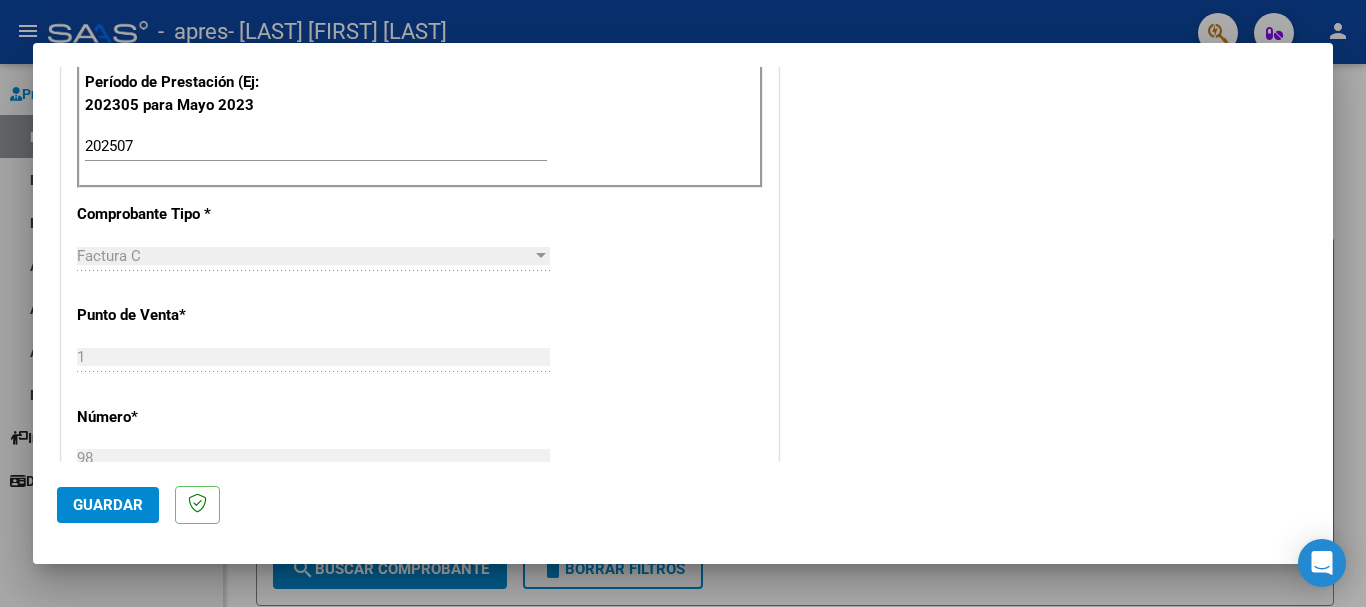 scroll, scrollTop: 640, scrollLeft: 0, axis: vertical 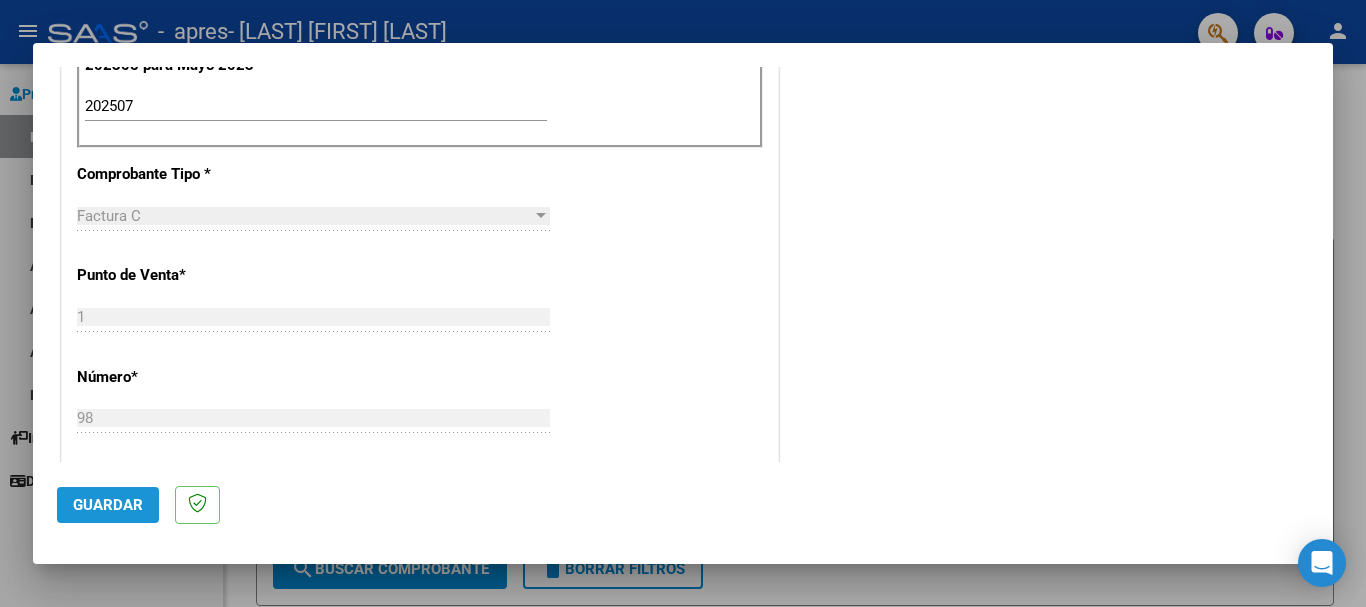 click on "Guardar" 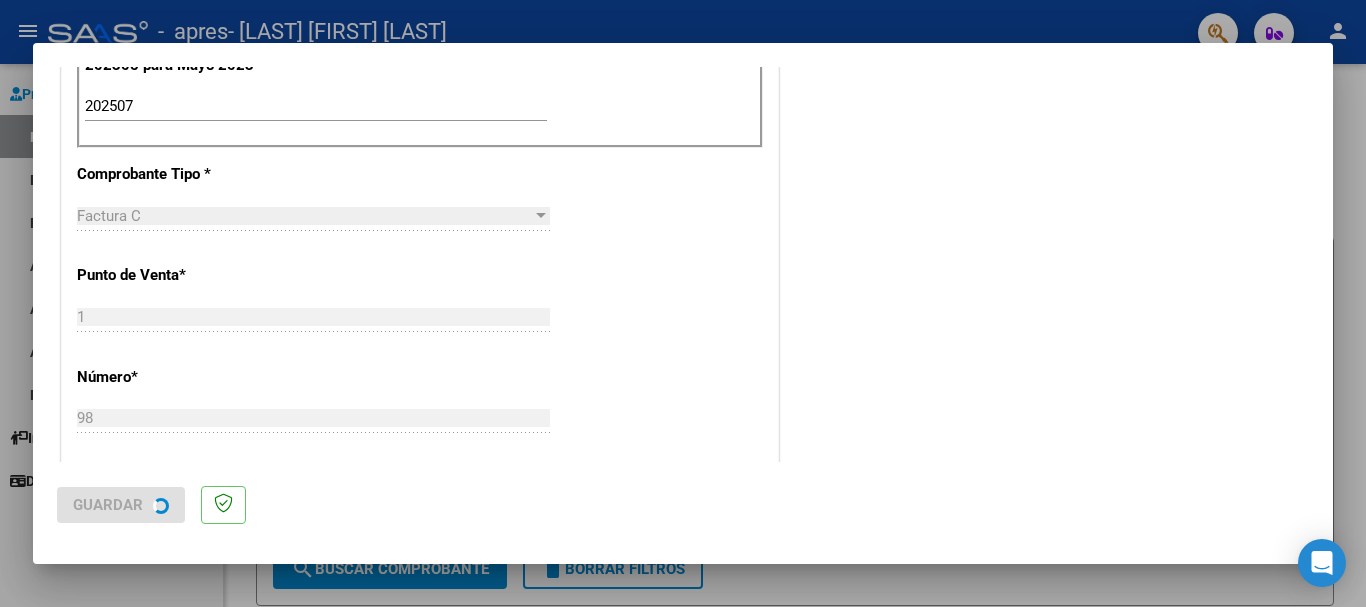 scroll, scrollTop: 0, scrollLeft: 0, axis: both 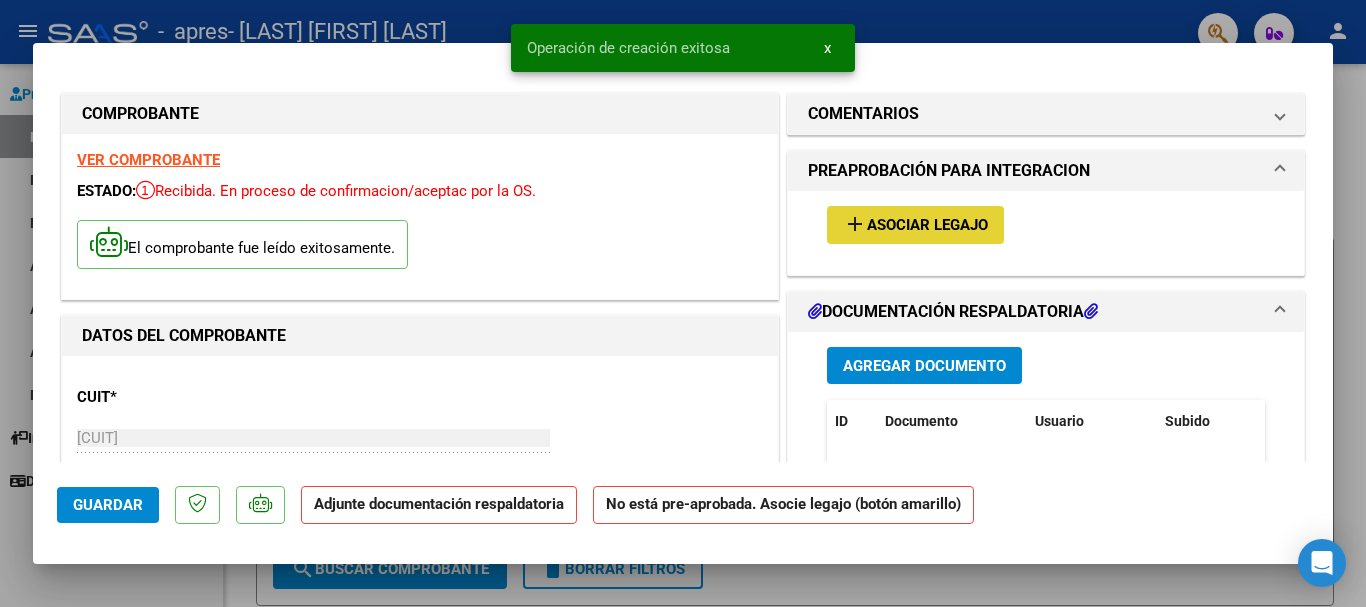 click on "Asociar Legajo" at bounding box center (927, 226) 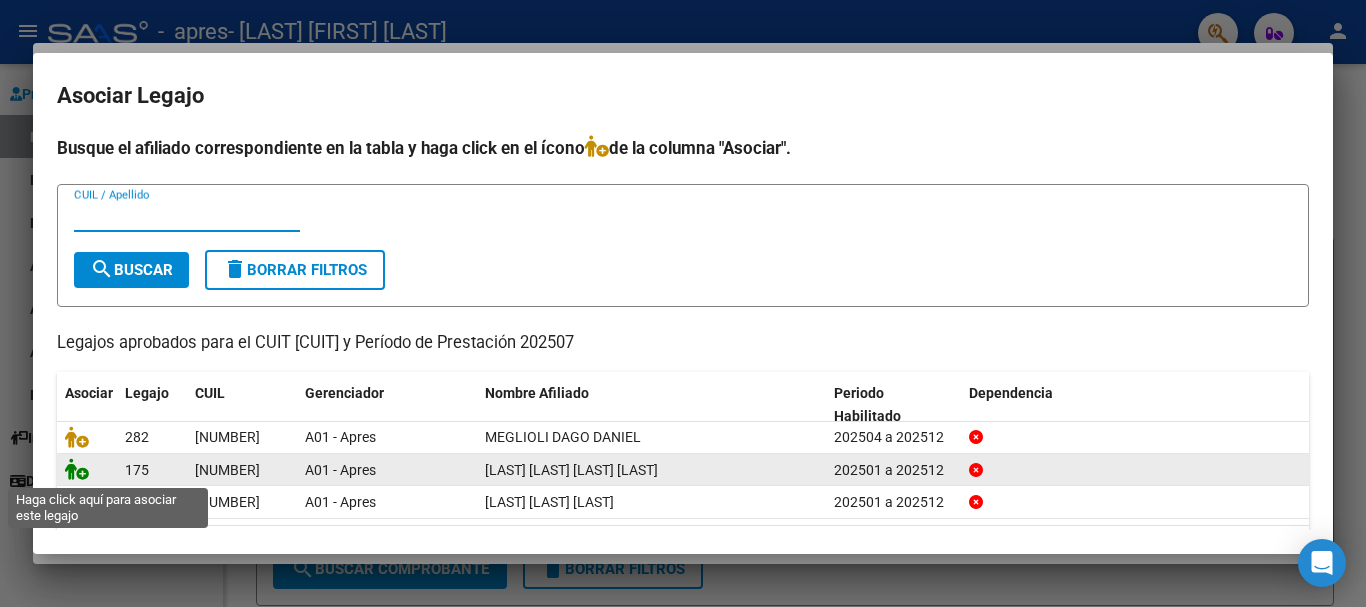 click 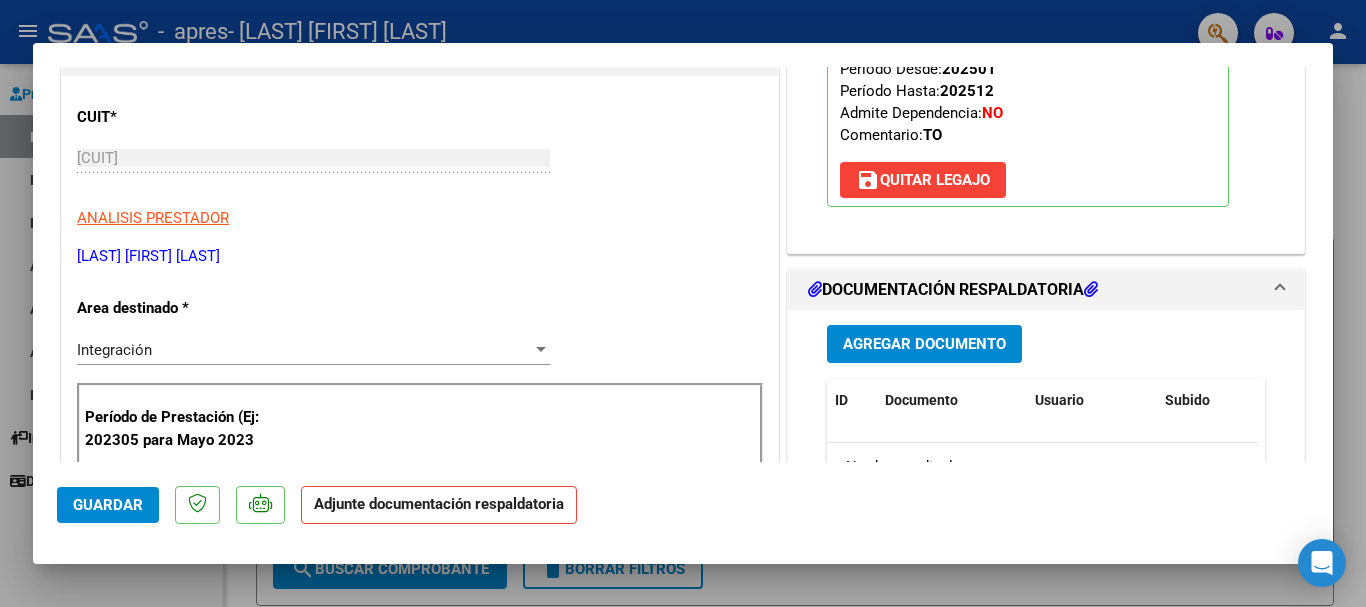 scroll, scrollTop: 320, scrollLeft: 0, axis: vertical 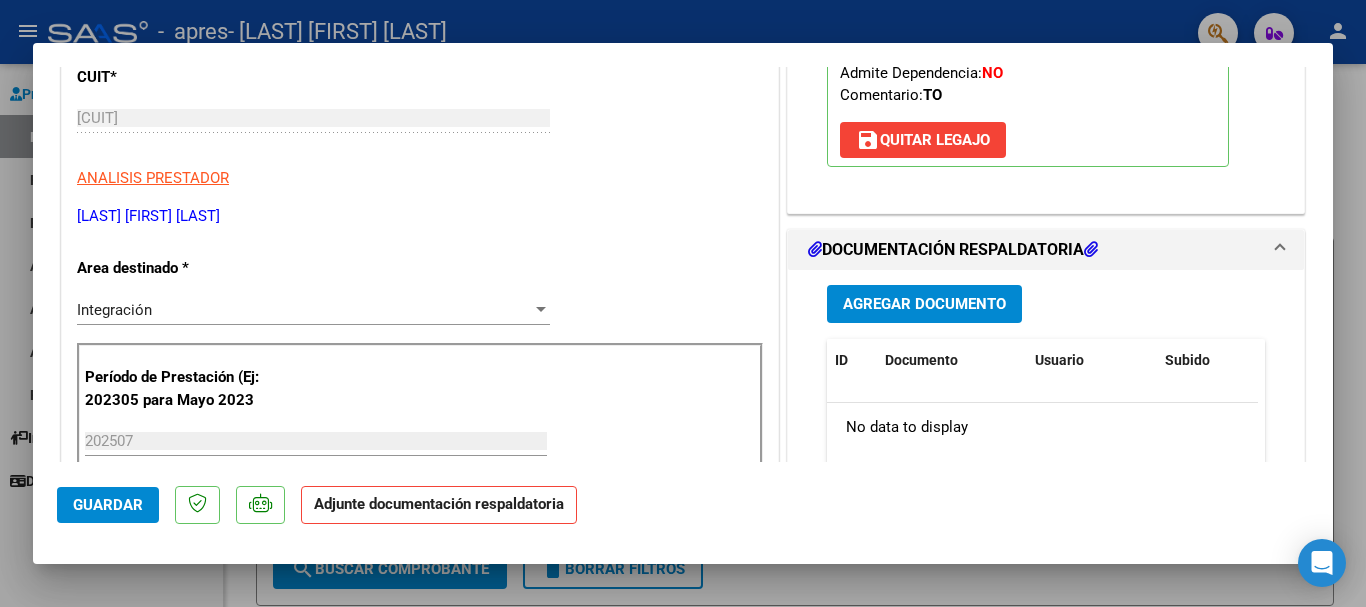 click on "Agregar Documento" at bounding box center (924, 305) 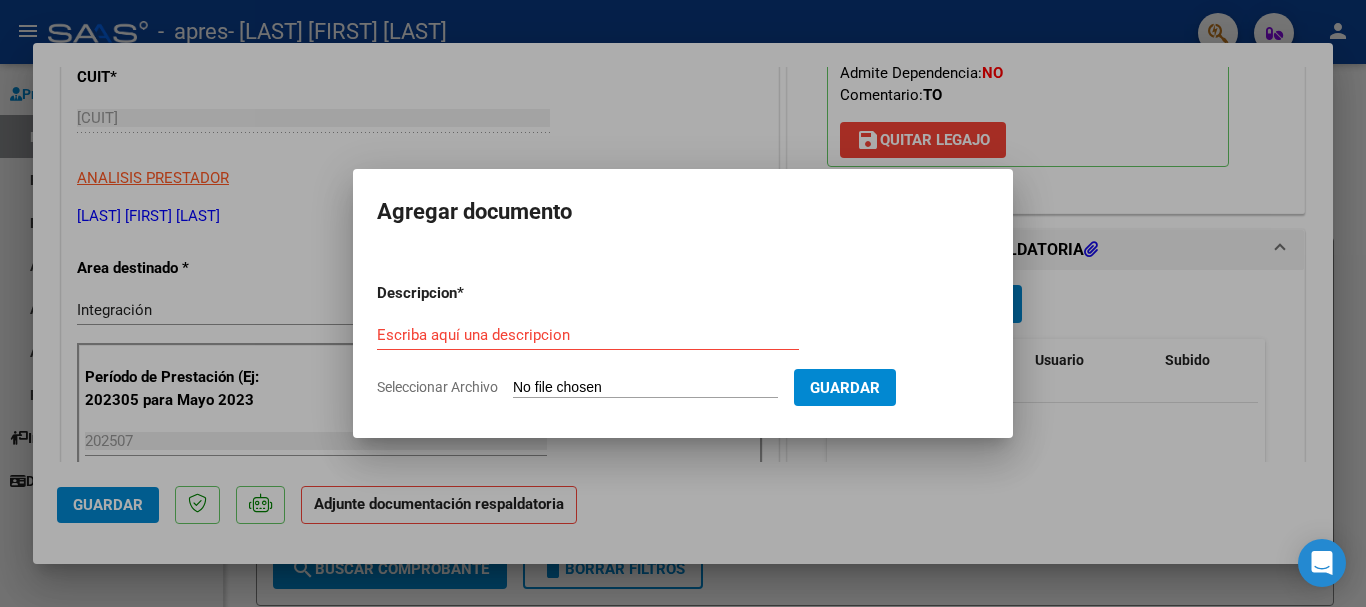 click on "Seleccionar Archivo" at bounding box center (645, 388) 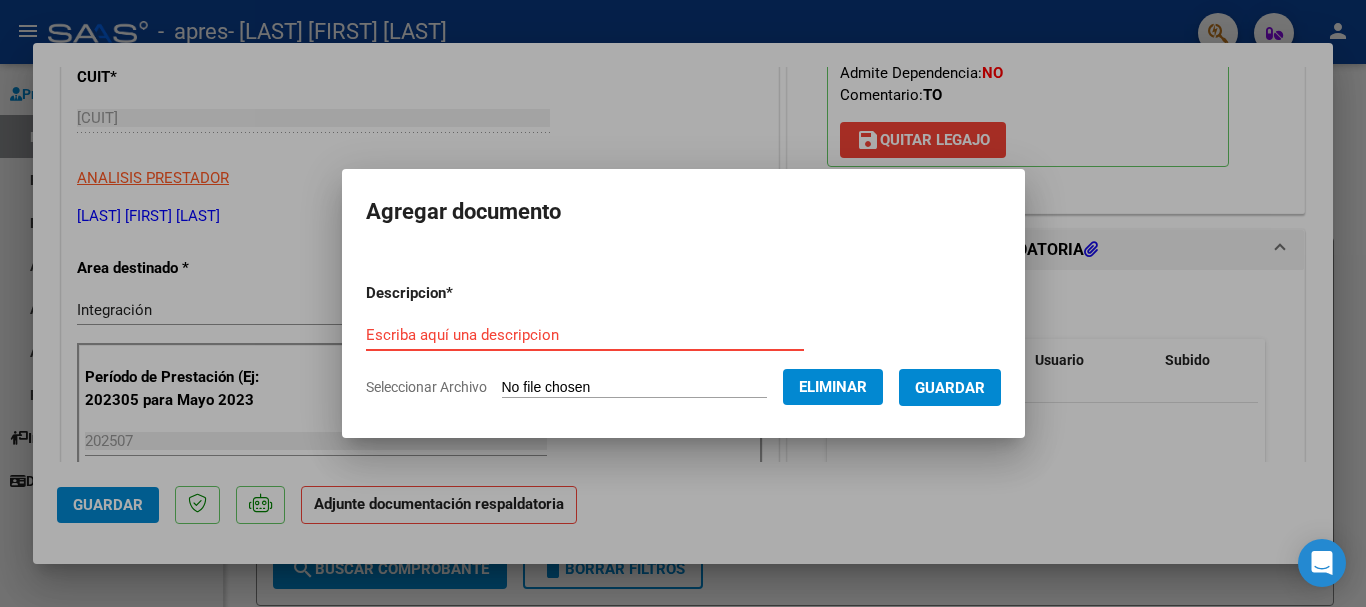 click on "Escriba aquí una descripcion" at bounding box center (585, 335) 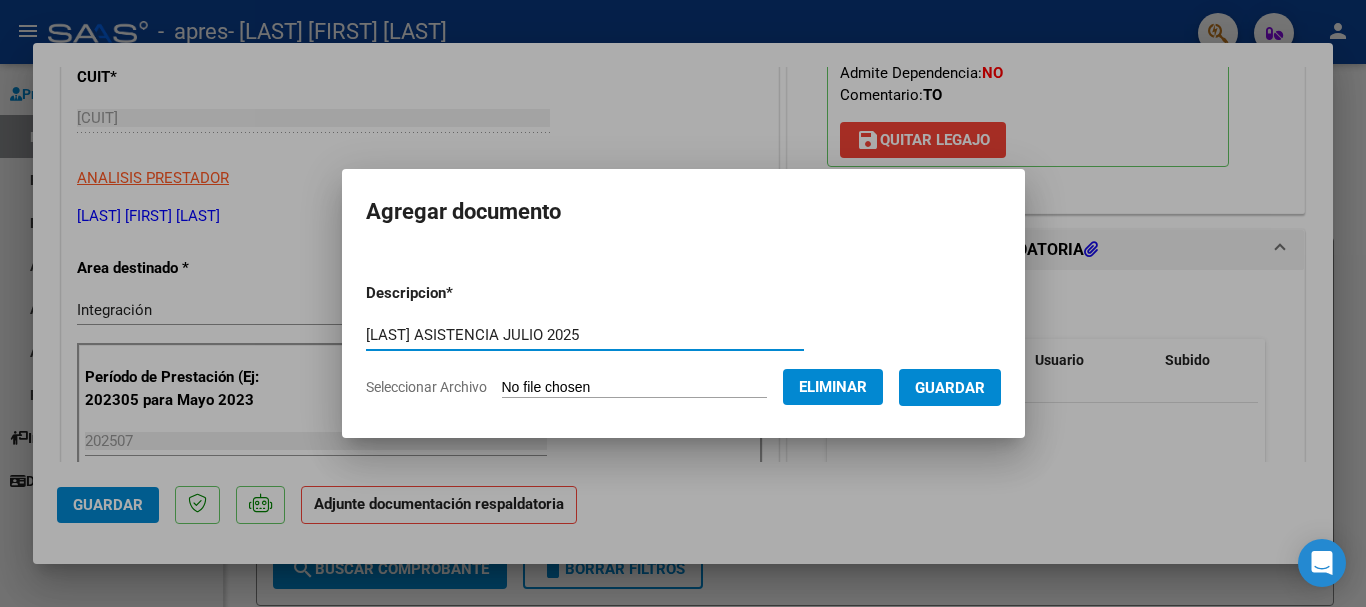 type on "[LAST] ASISTENCIA JULIO 2025" 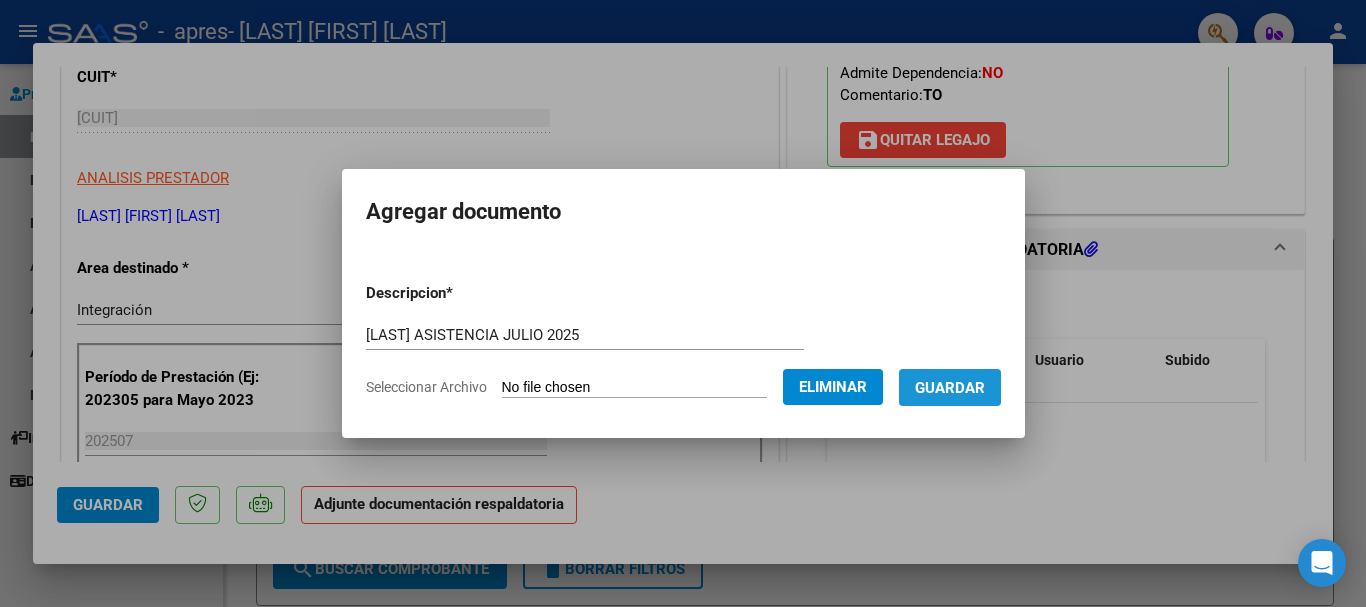 click on "Guardar" at bounding box center (950, 388) 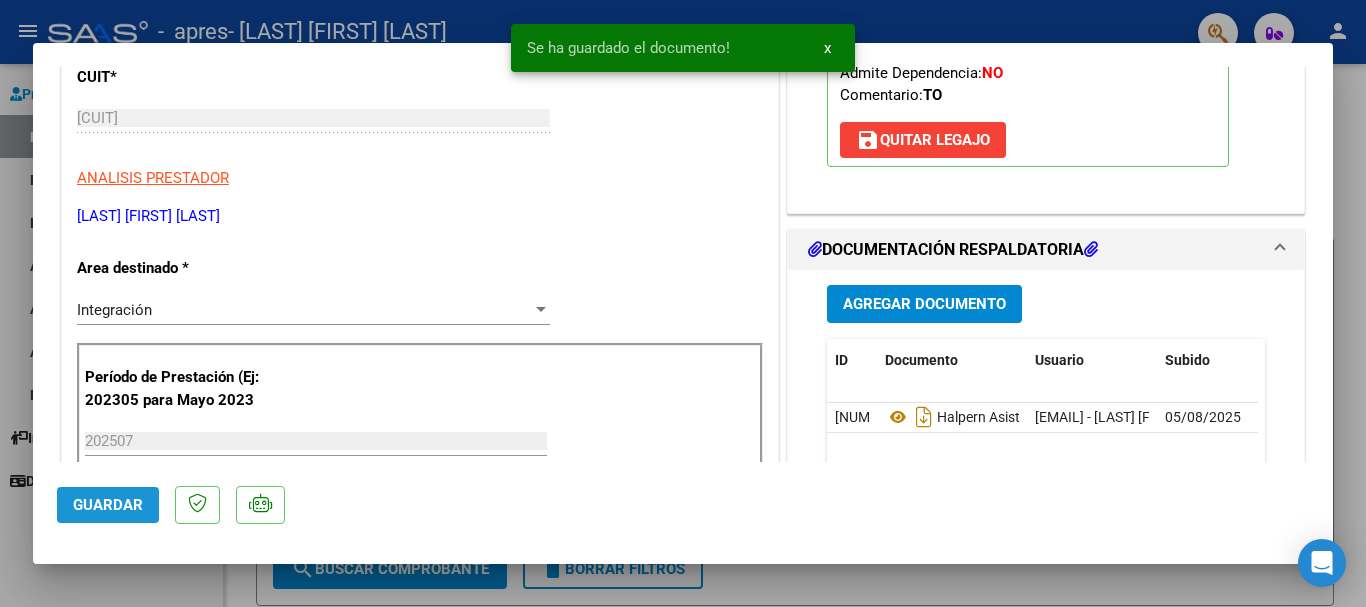click on "Guardar" 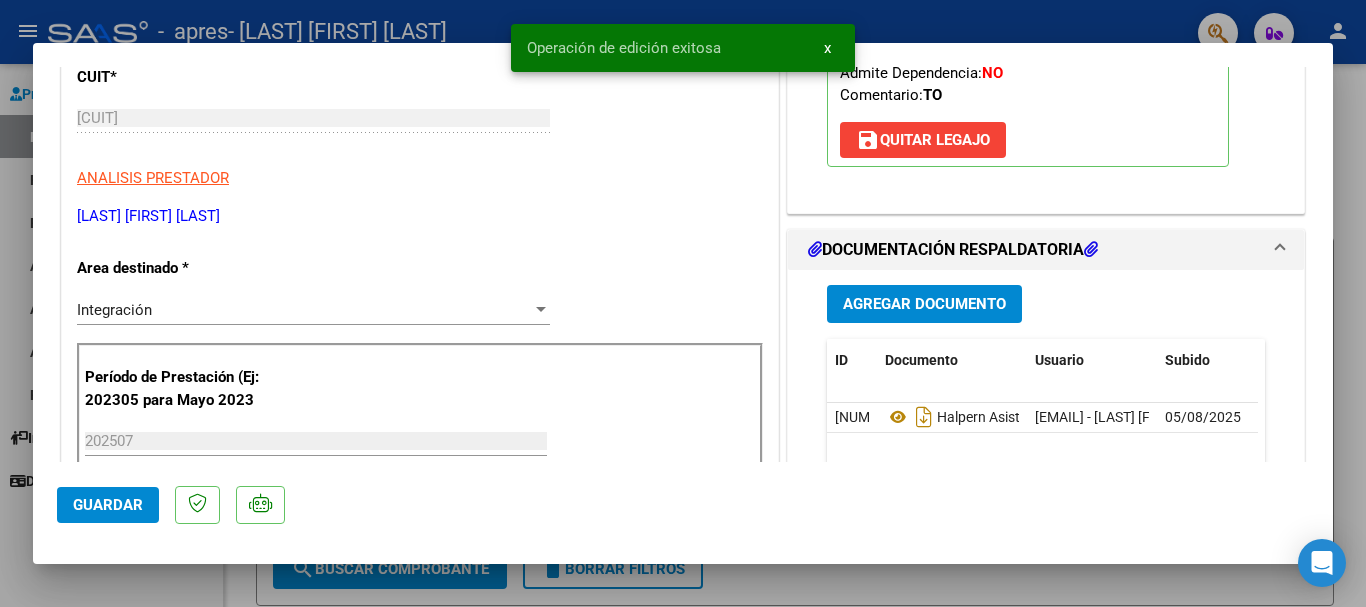 click at bounding box center (683, 303) 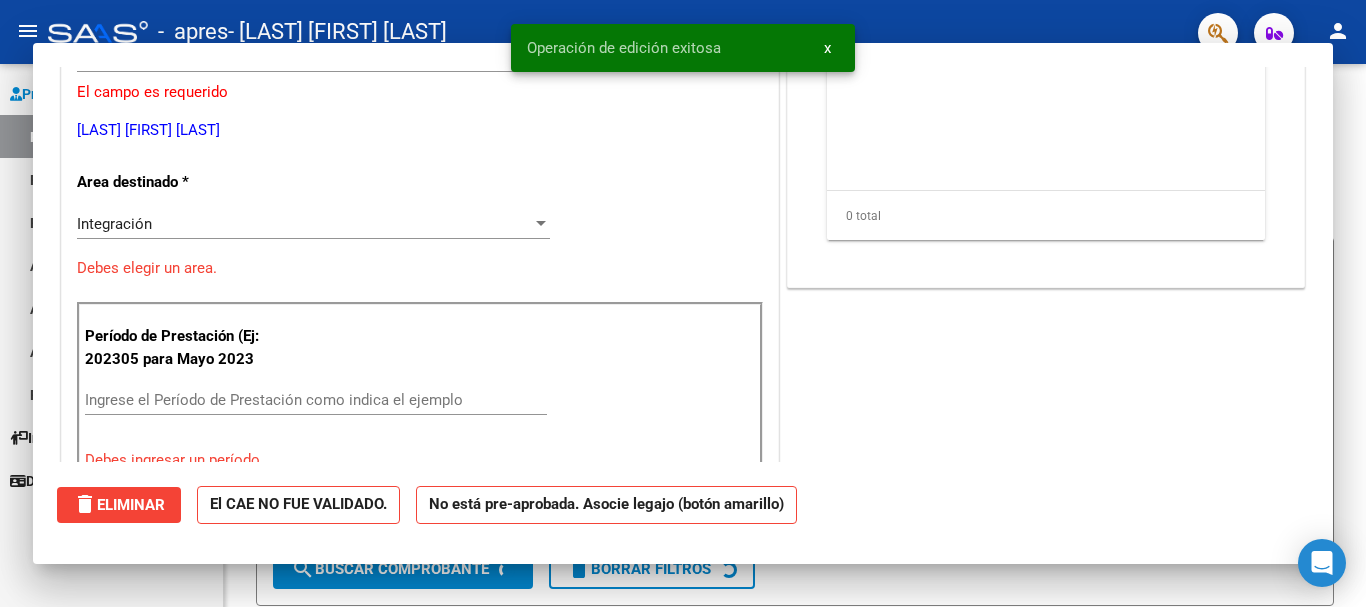 scroll, scrollTop: 0, scrollLeft: 0, axis: both 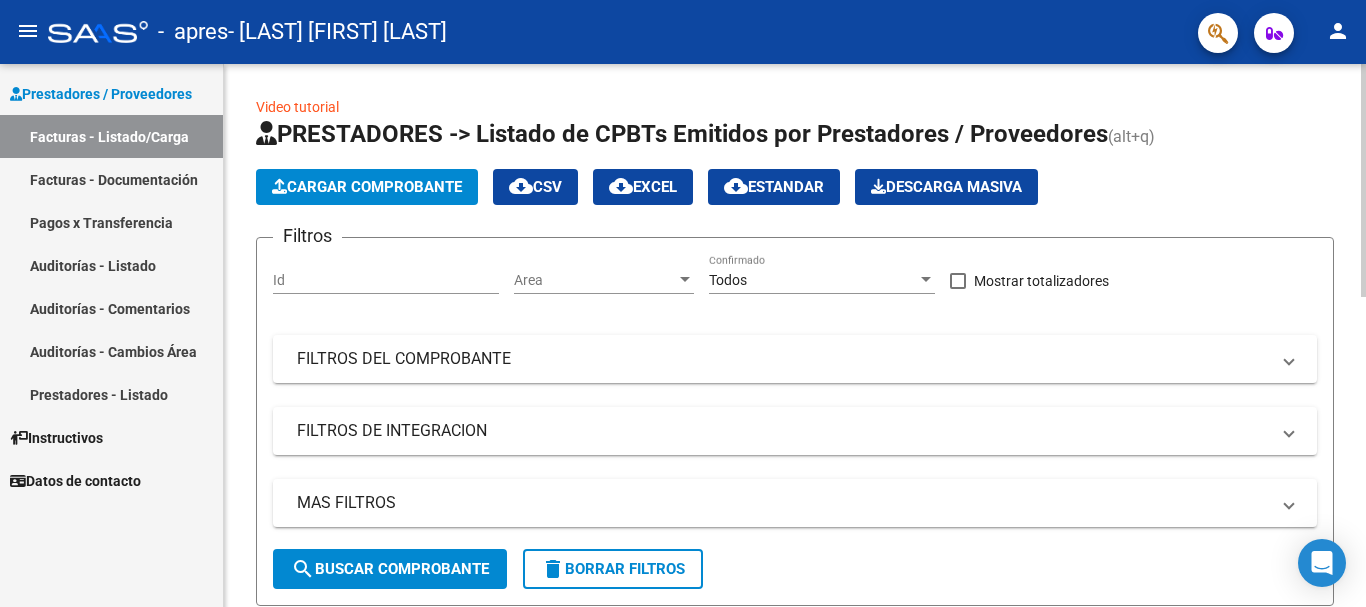 click on "Cargar Comprobante" 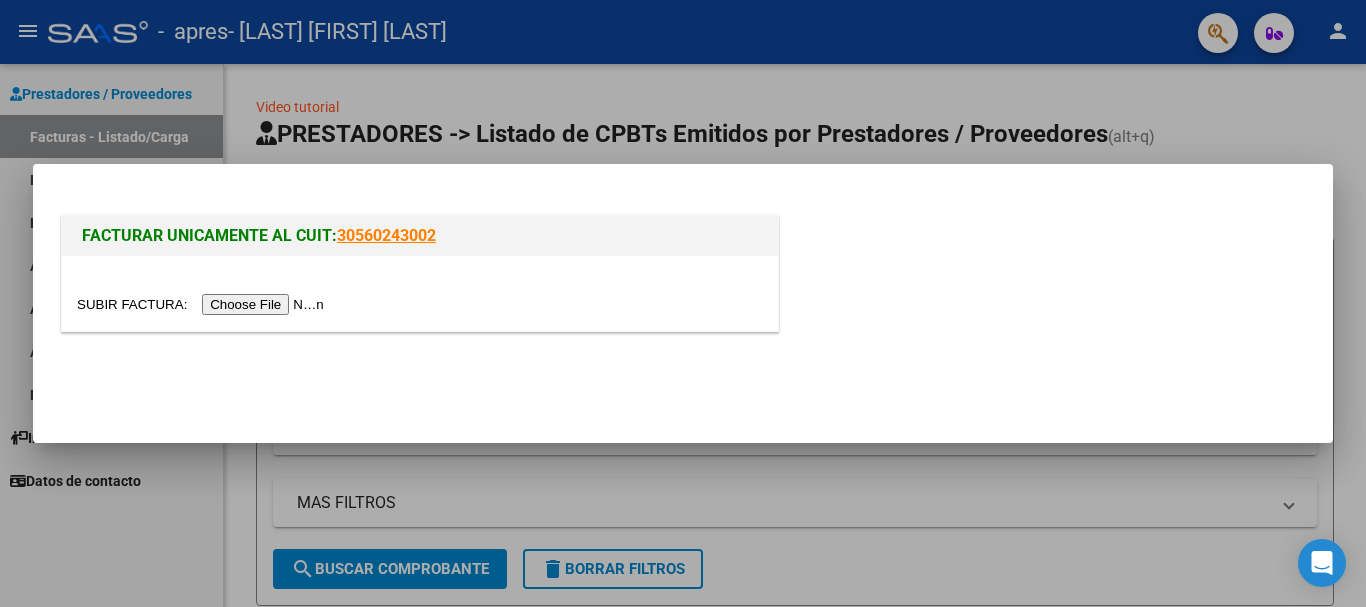 click at bounding box center [203, 304] 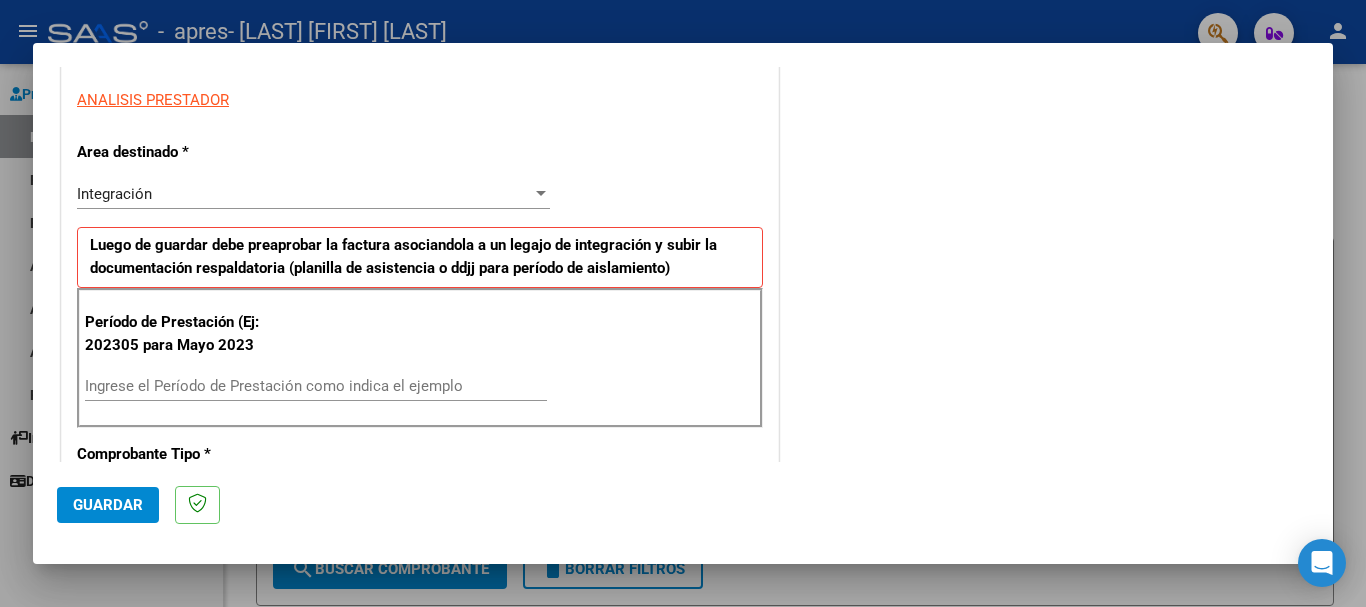 scroll, scrollTop: 400, scrollLeft: 0, axis: vertical 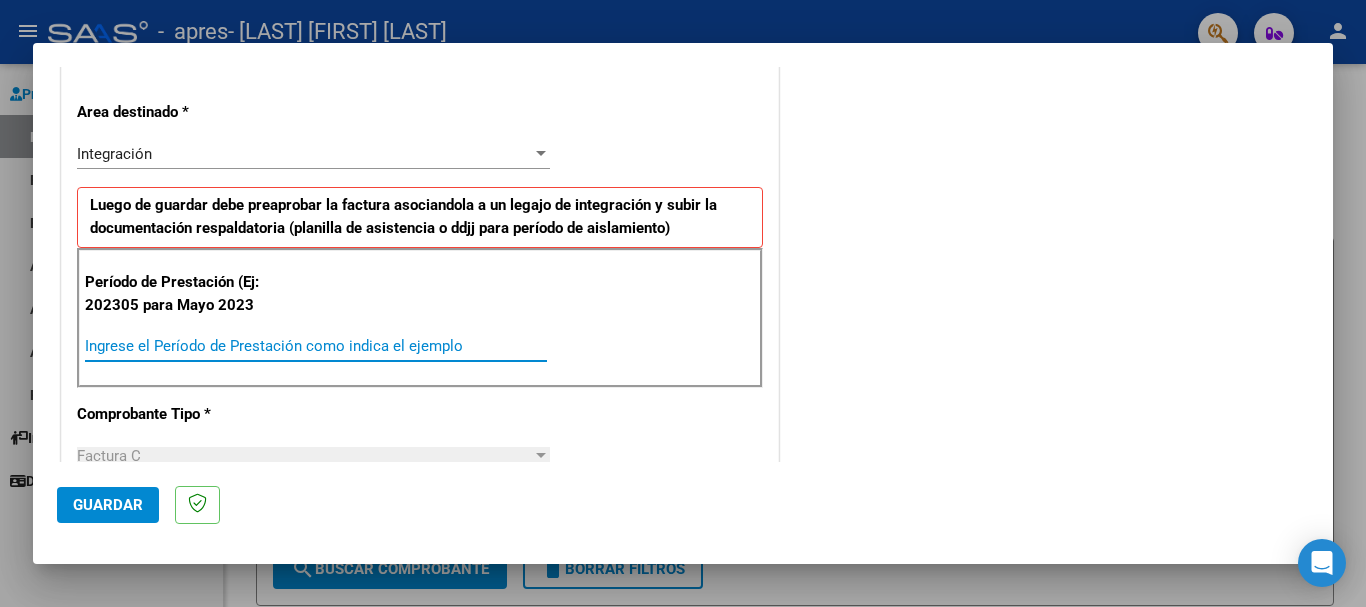 click on "Ingrese el Período de Prestación como indica el ejemplo" at bounding box center (316, 346) 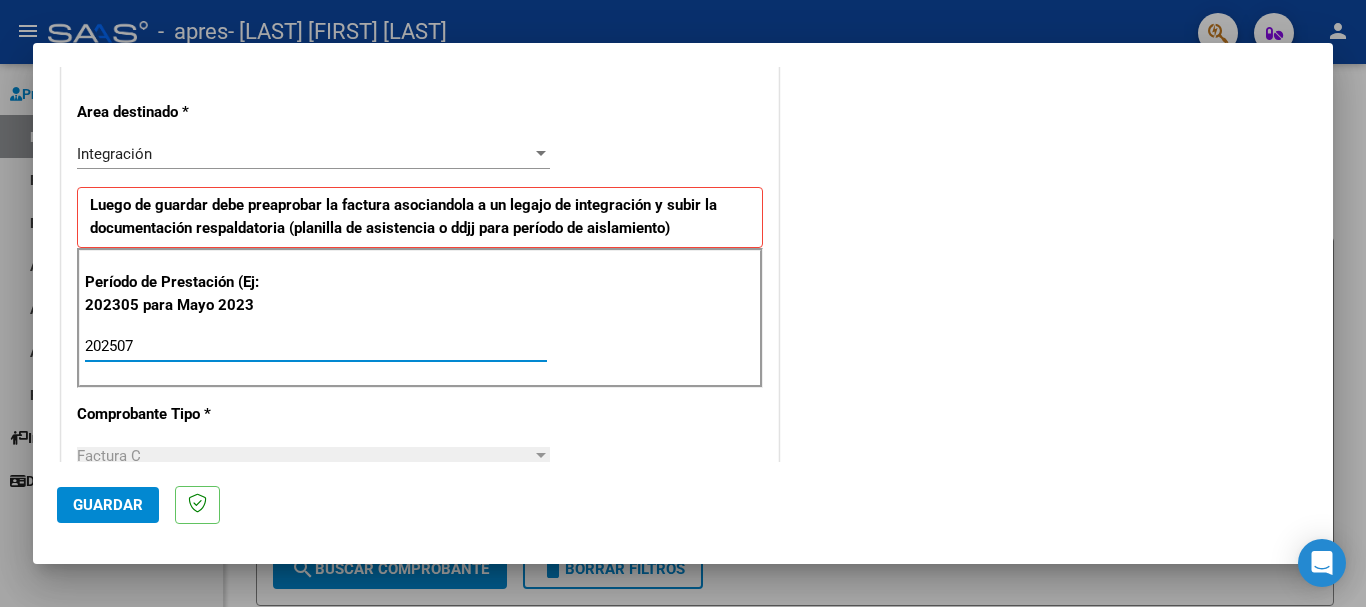 type on "202507" 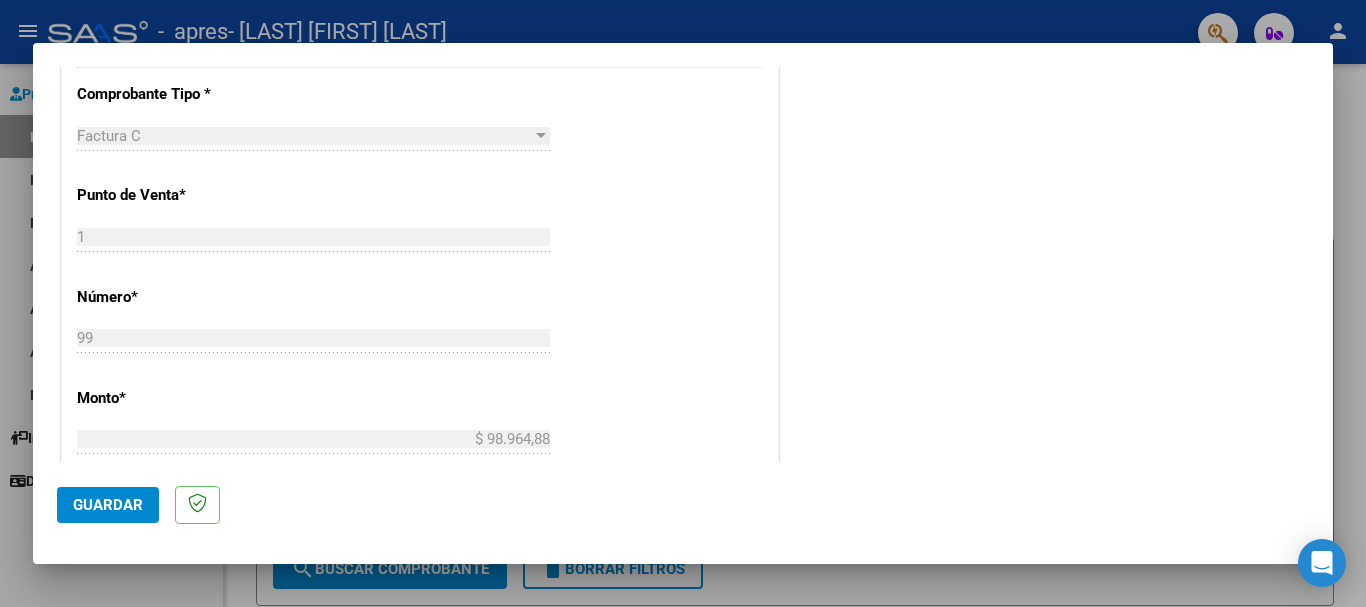 scroll, scrollTop: 760, scrollLeft: 0, axis: vertical 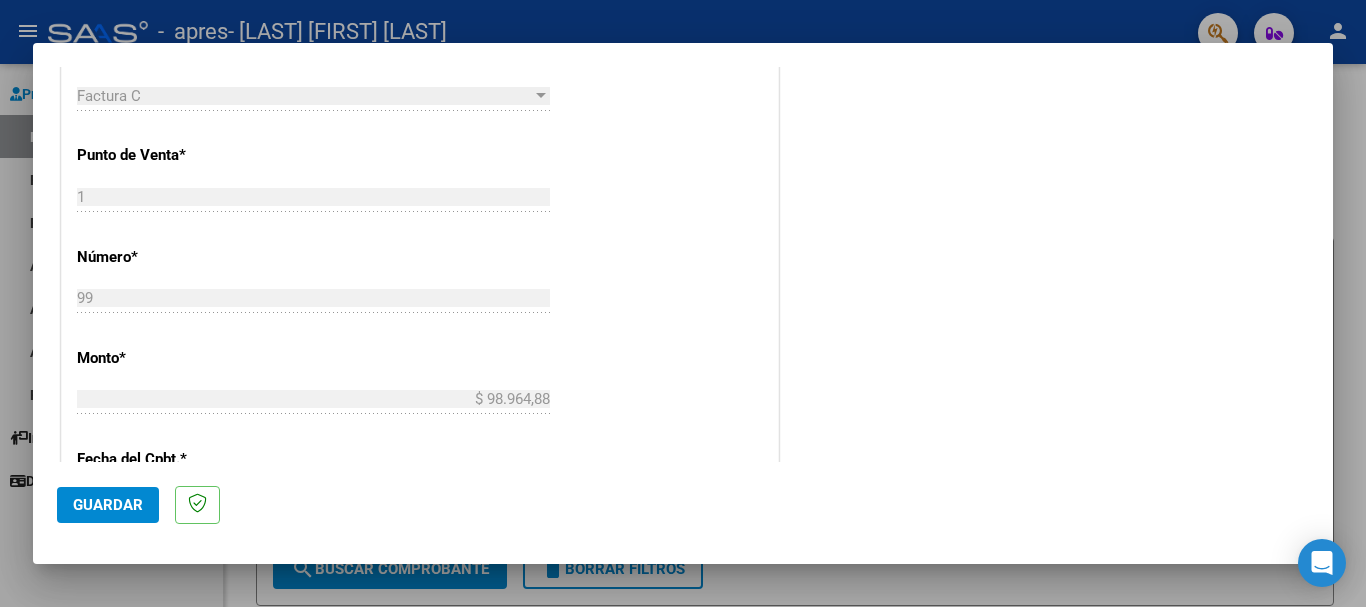 click on "Guardar" 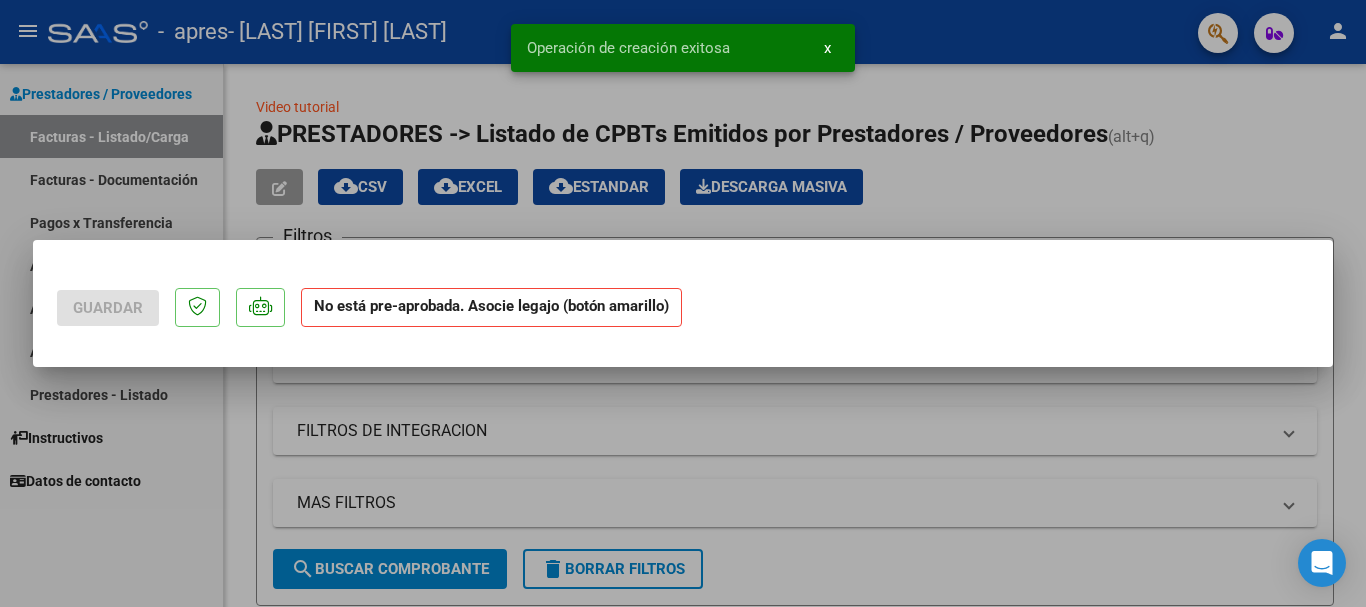 scroll, scrollTop: 0, scrollLeft: 0, axis: both 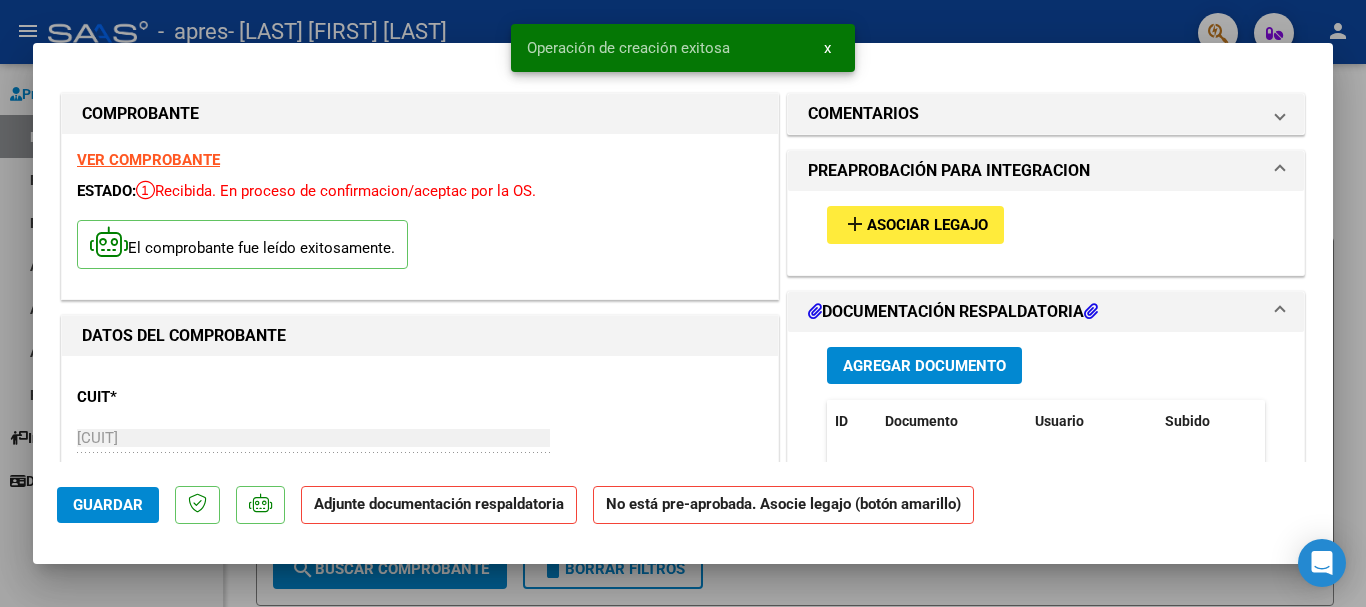 click on "Asociar Legajo" at bounding box center [927, 226] 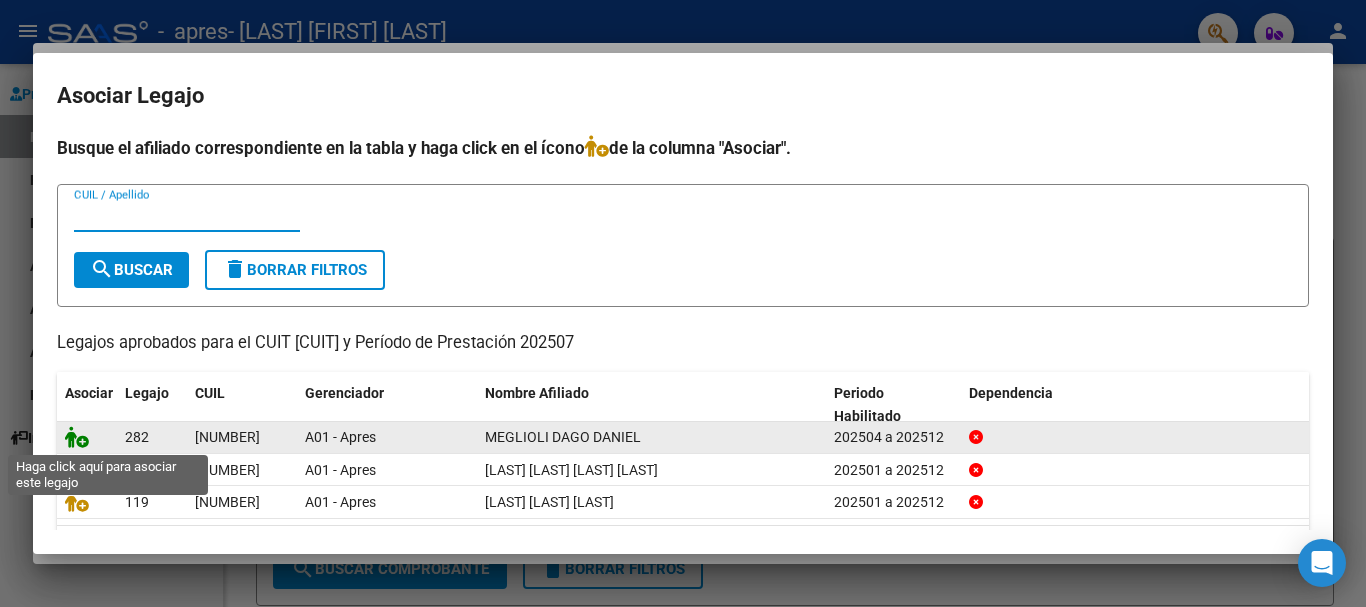 click 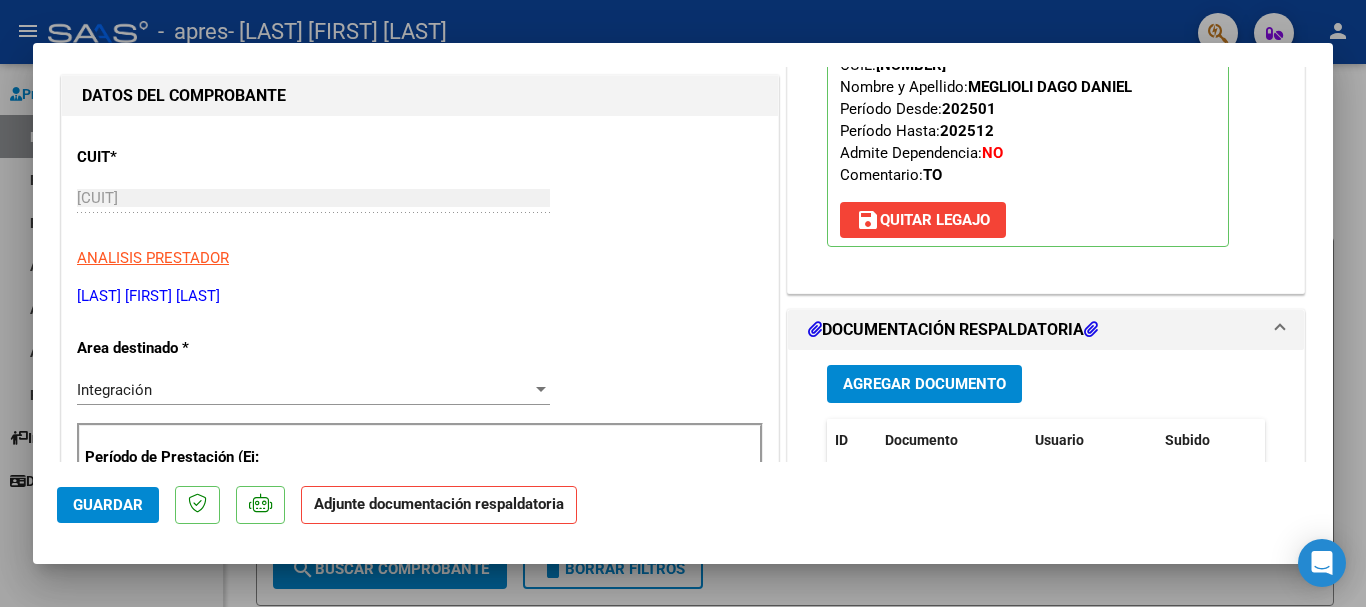 scroll, scrollTop: 280, scrollLeft: 0, axis: vertical 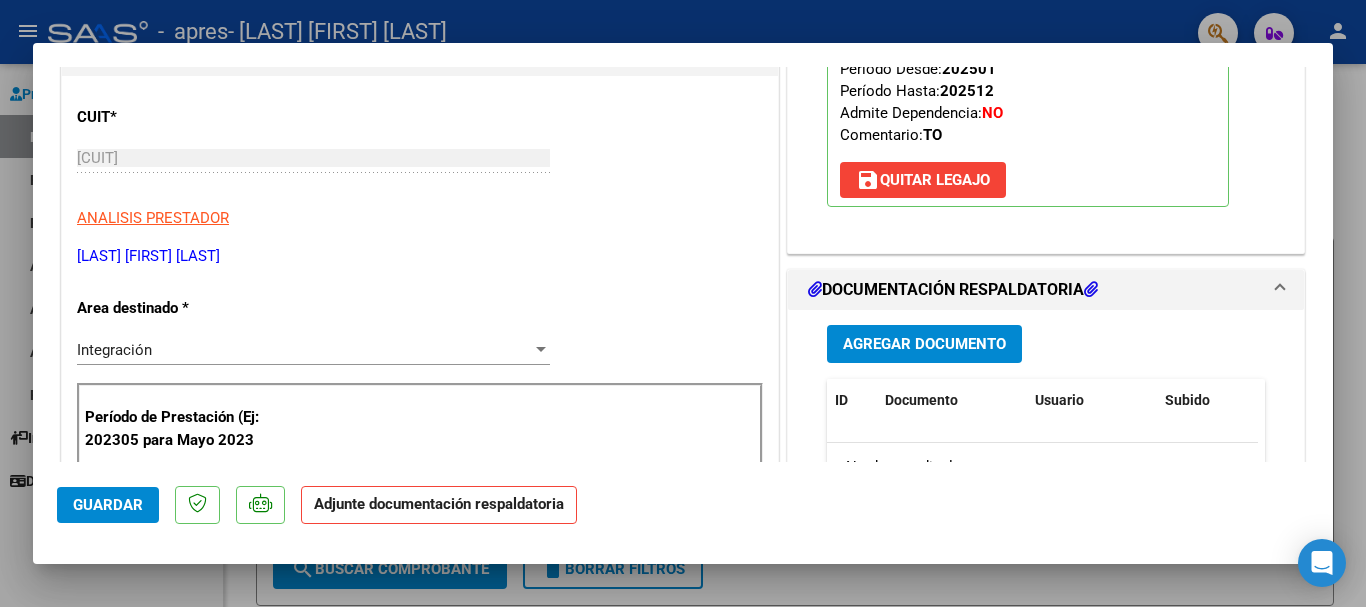 click on "Agregar Documento" at bounding box center [924, 343] 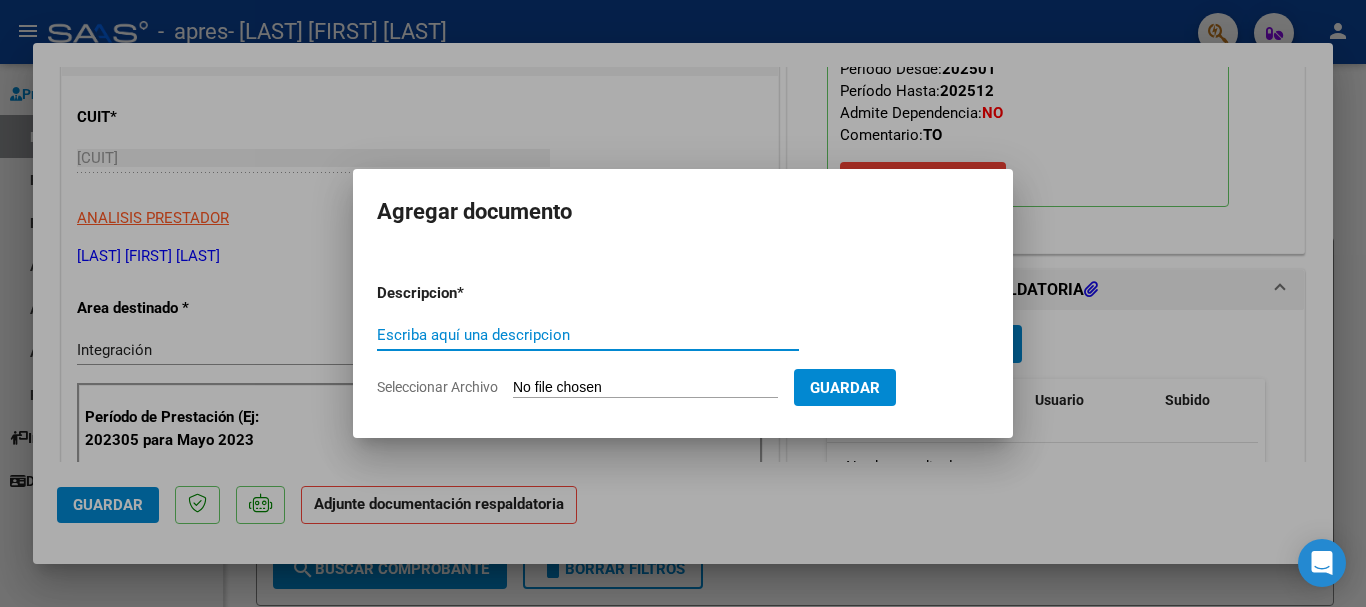 click on "Seleccionar Archivo" at bounding box center [645, 388] 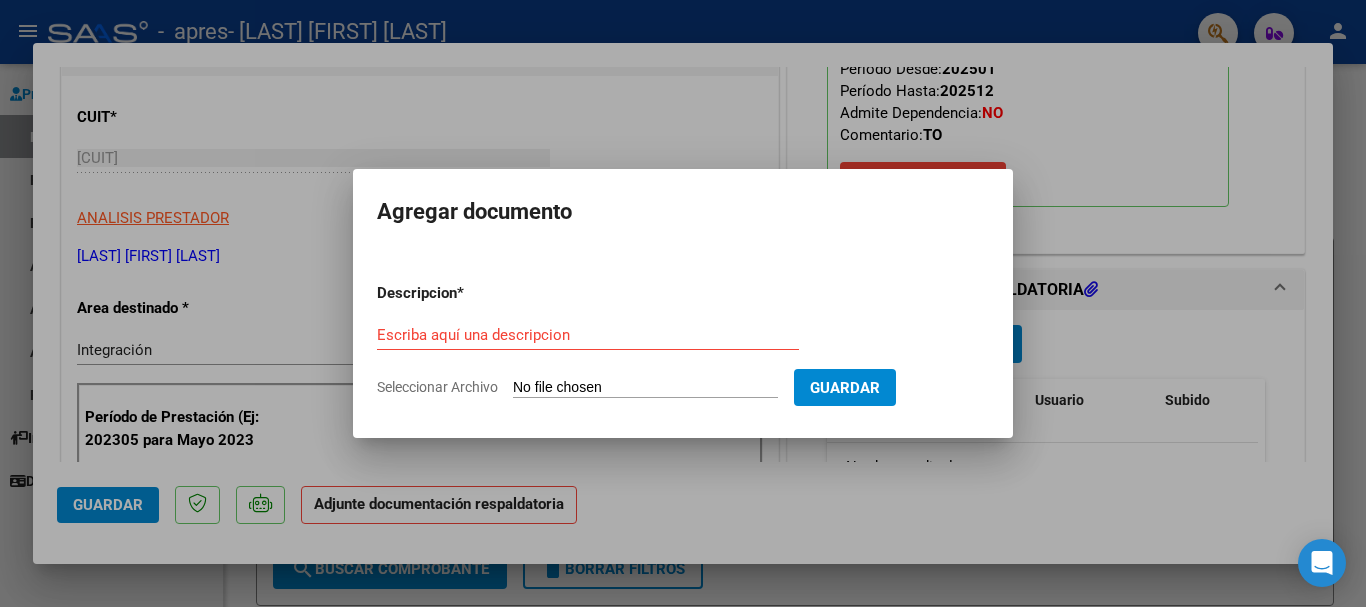 type on "C:\fakepath\[LAST] [LAST] ASISTENCIA.pdf" 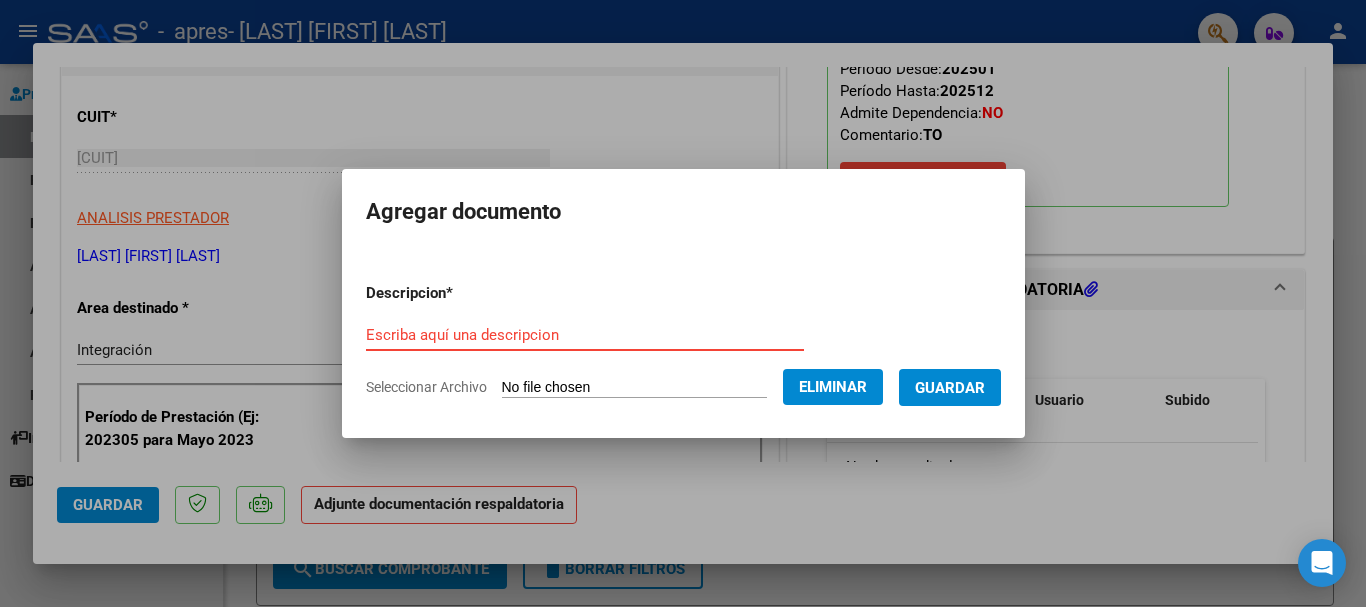 click on "Escriba aquí una descripcion" at bounding box center [585, 335] 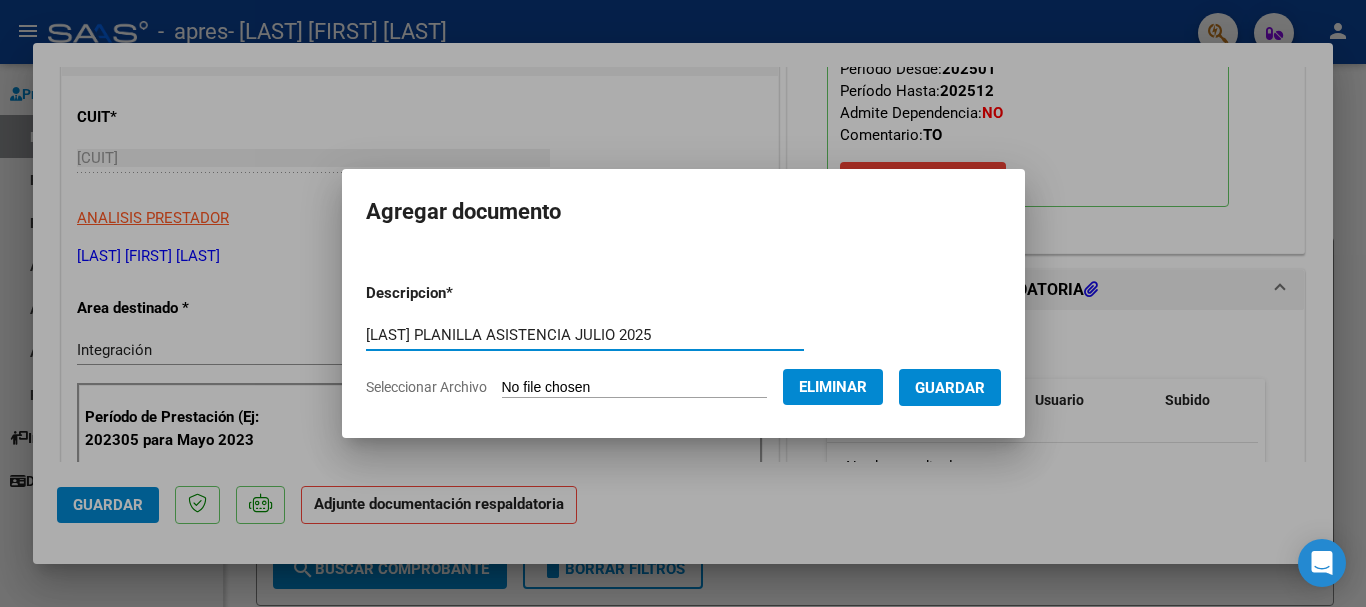 type on "[LAST] PLANILLA ASISTENCIA JULIO 2025" 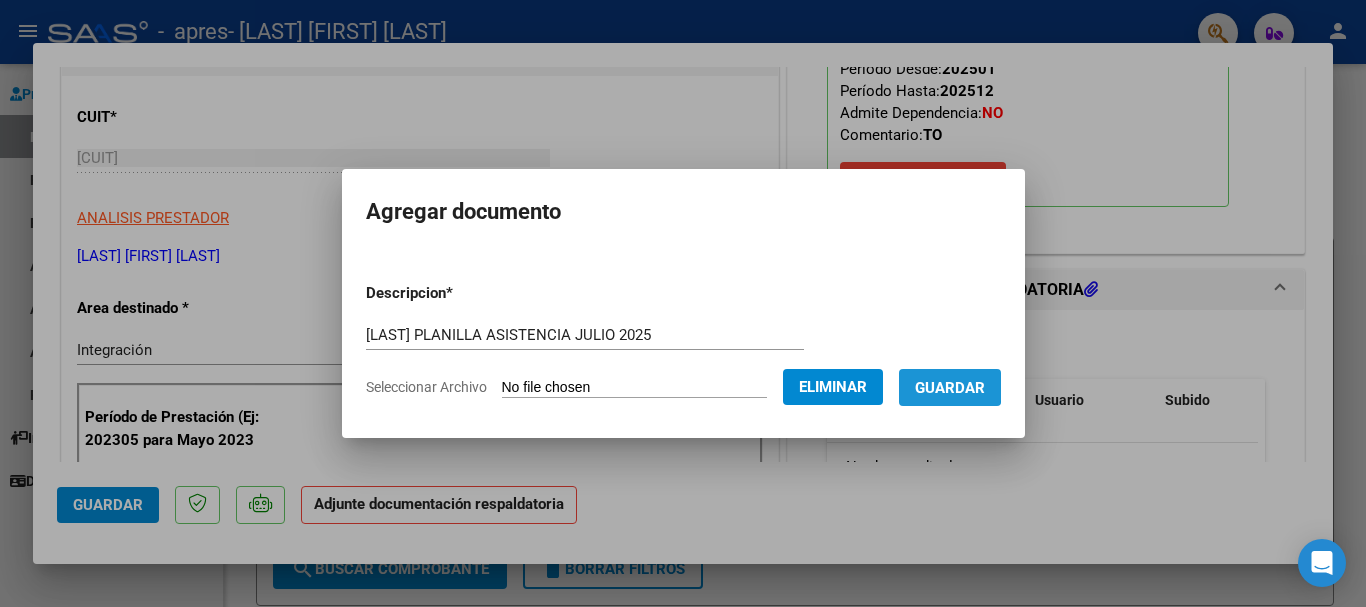 click on "Guardar" at bounding box center [950, 388] 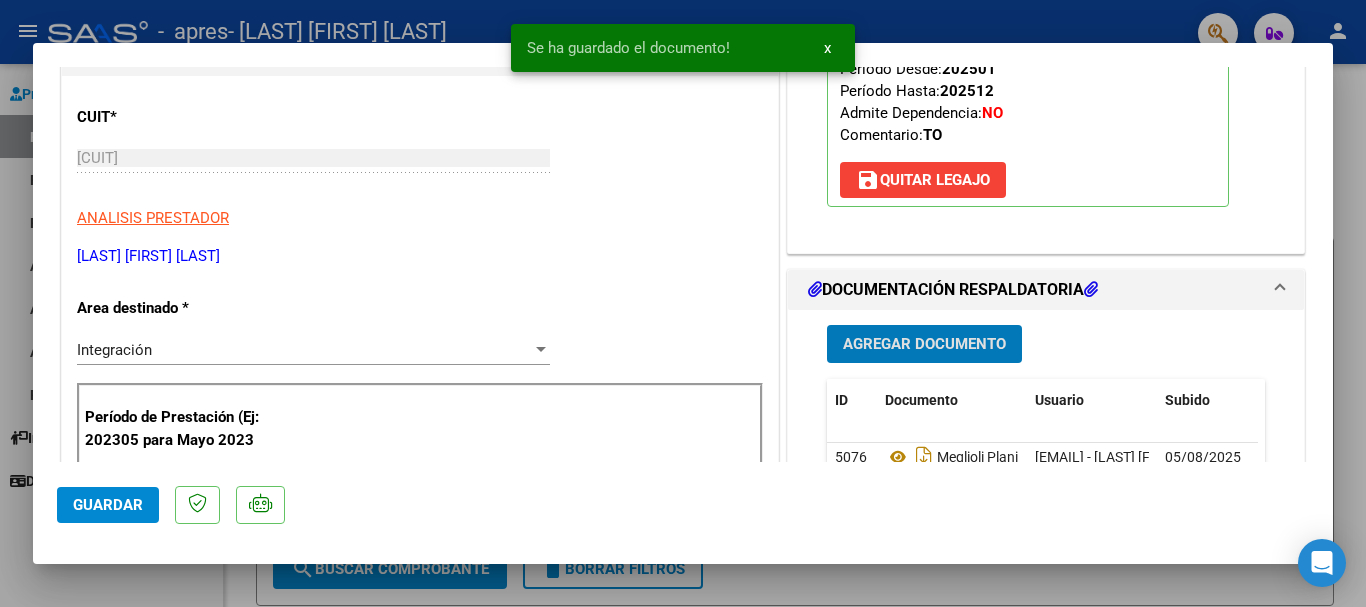 click on "Guardar" 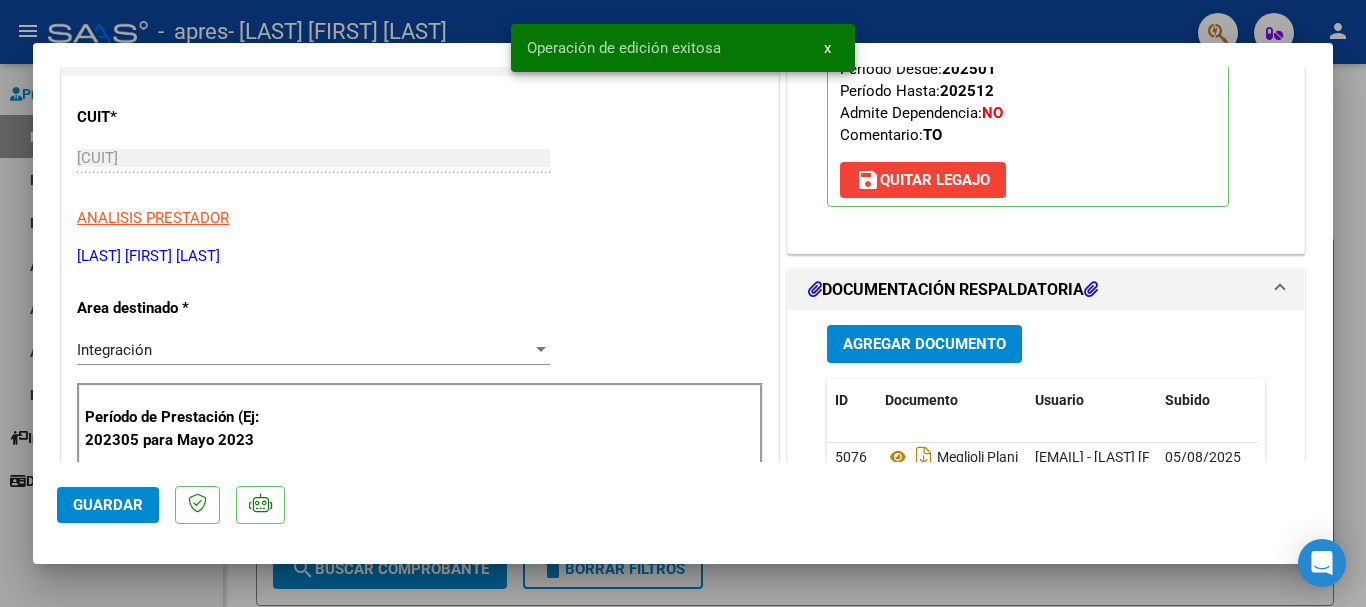 click at bounding box center (683, 303) 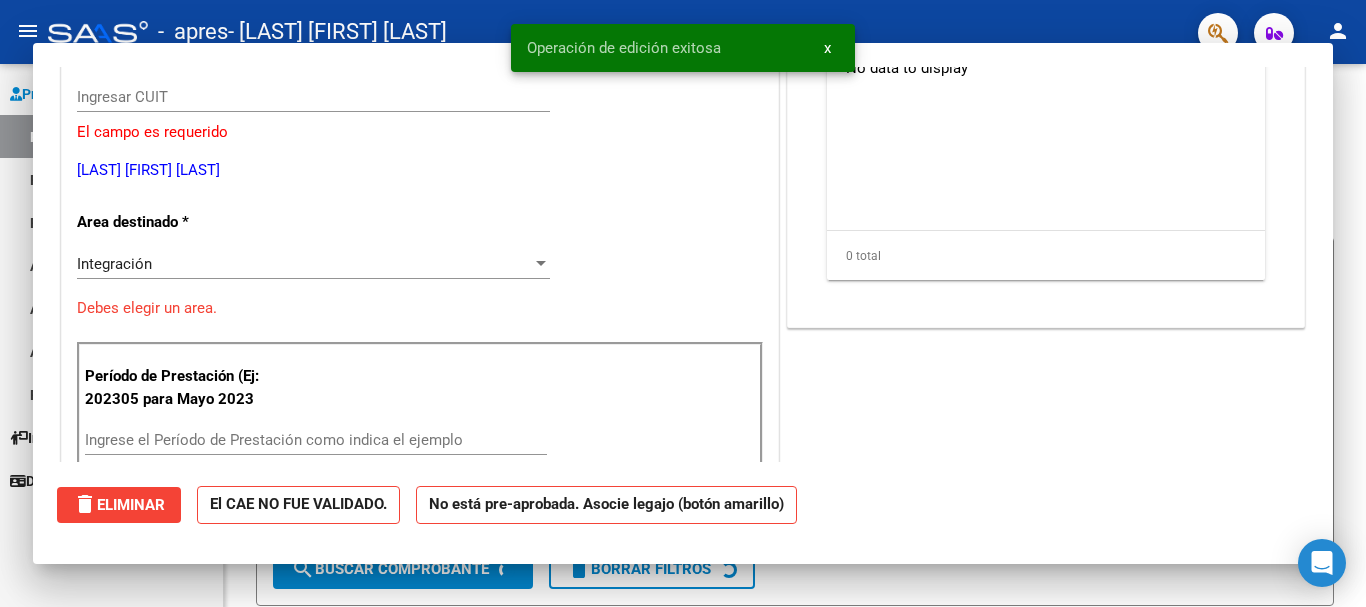 scroll, scrollTop: 0, scrollLeft: 0, axis: both 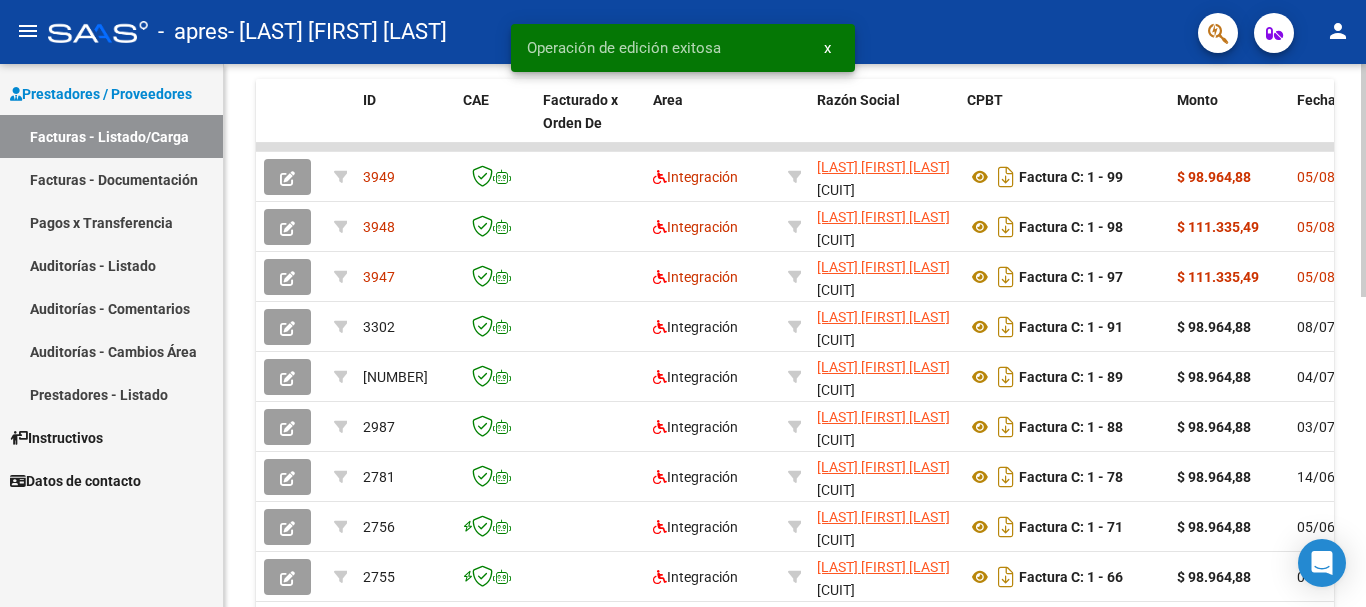 click 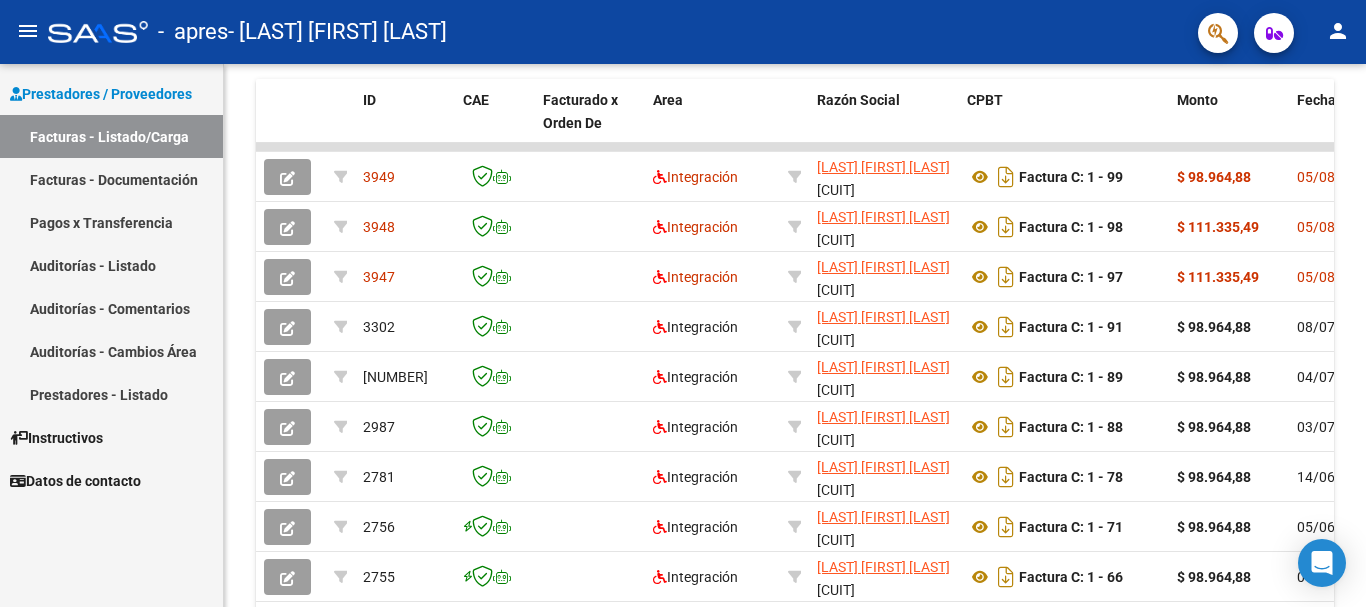 click on "person" 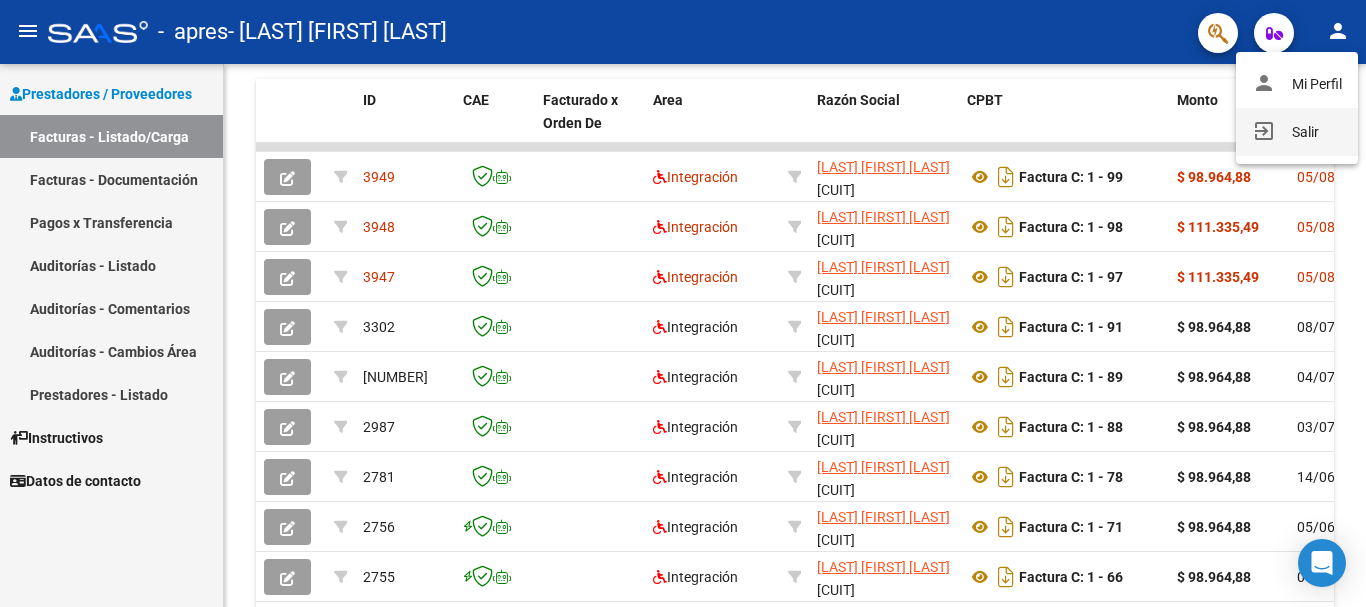 click on "exit_to_app  Salir" at bounding box center (1297, 132) 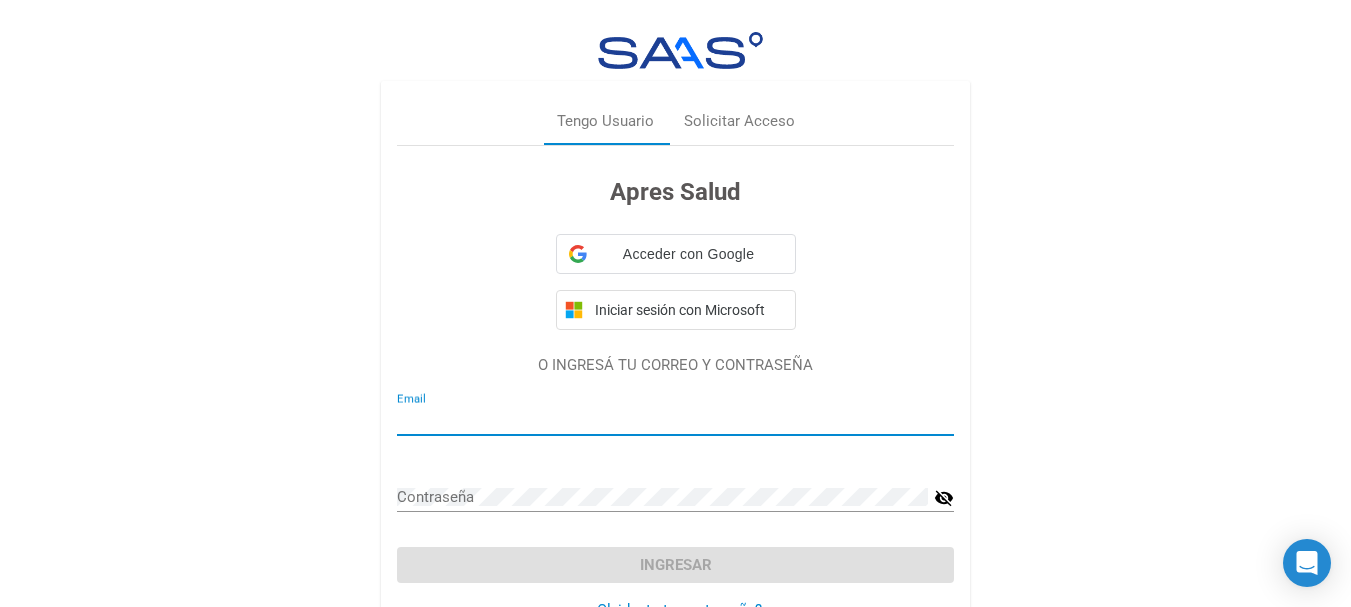 type on "[EMAIL]" 